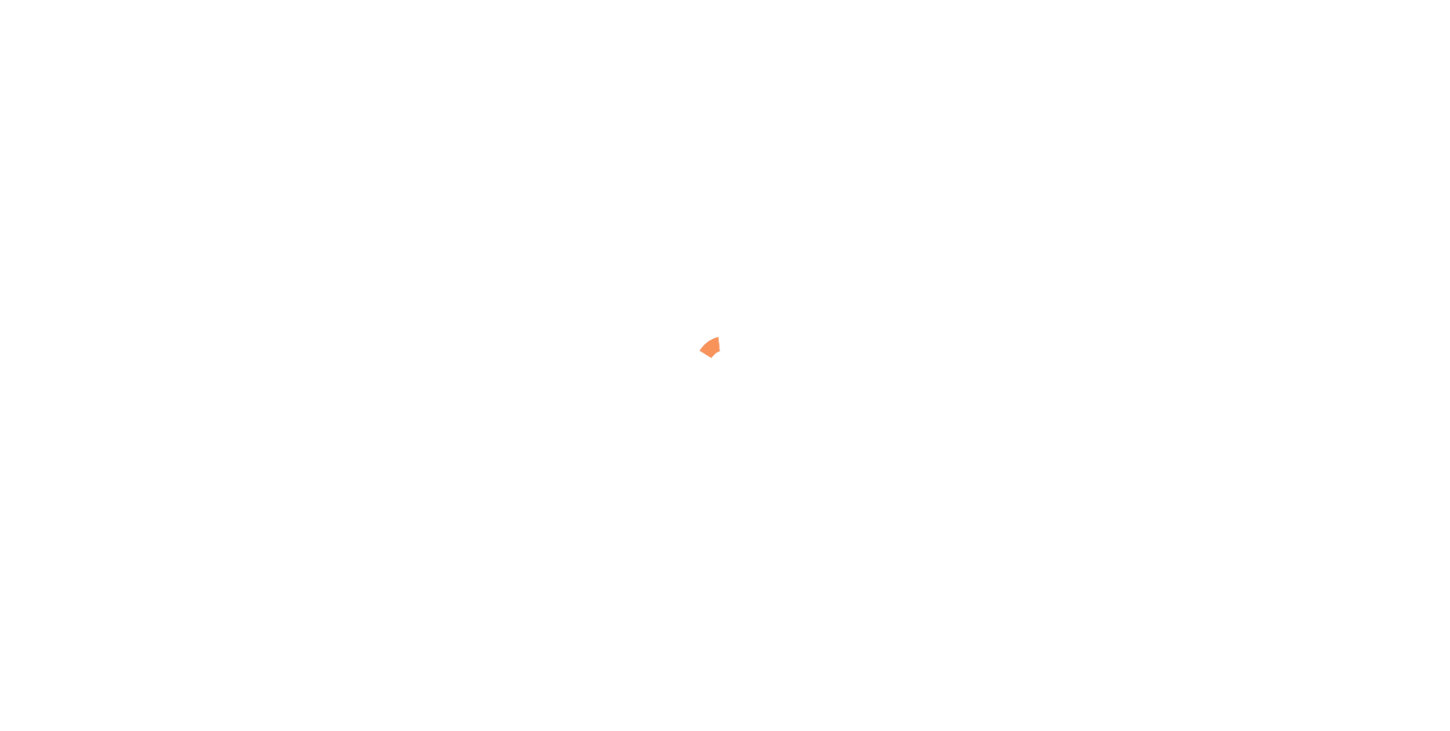 scroll, scrollTop: 0, scrollLeft: 0, axis: both 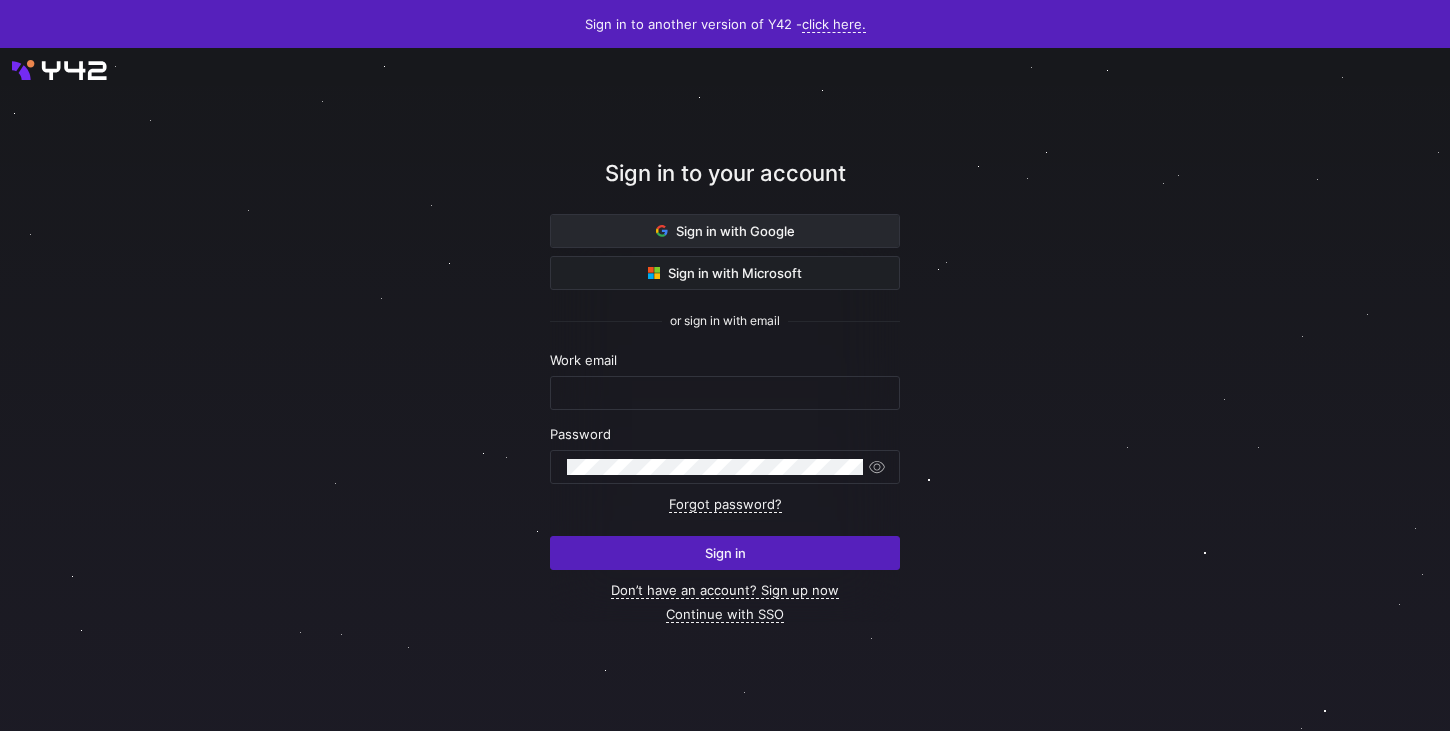 click on "Sign in with Google" 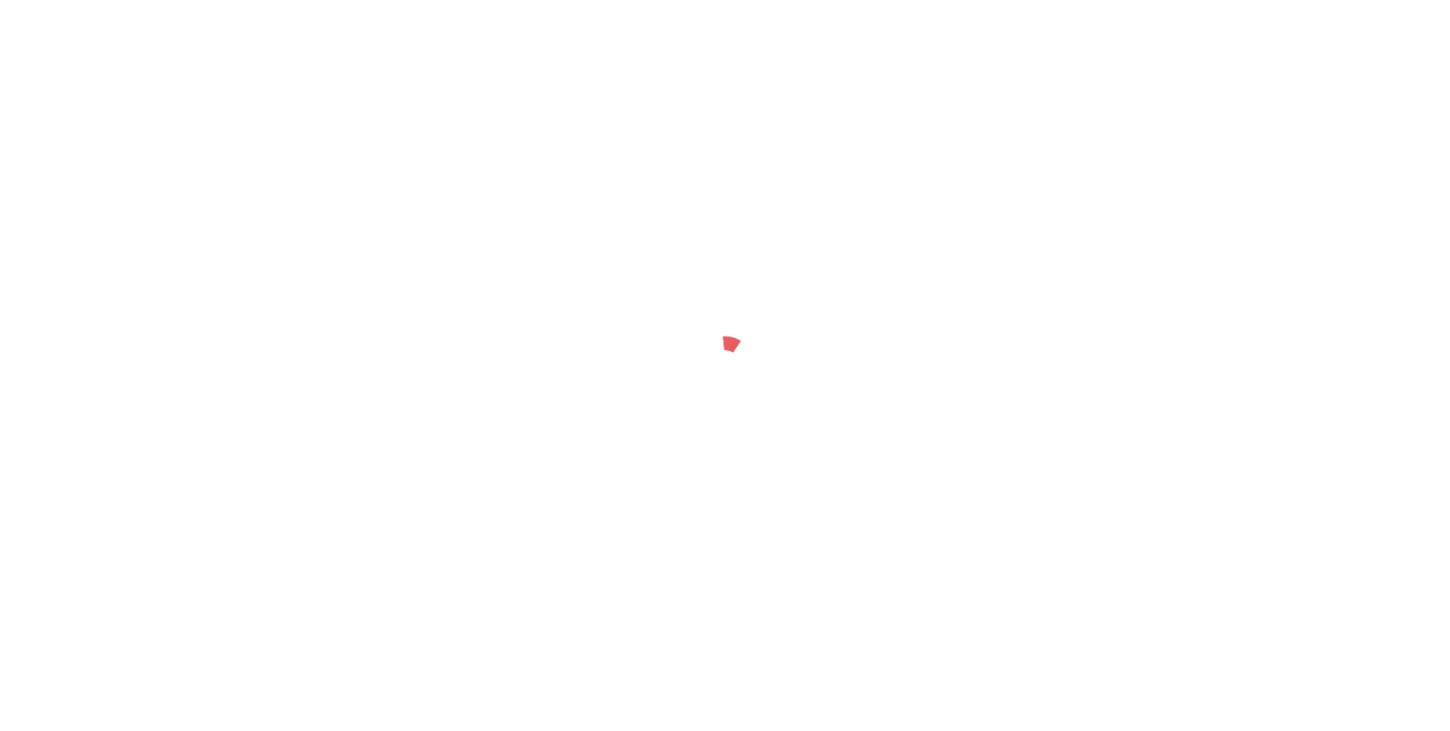 scroll, scrollTop: 0, scrollLeft: 0, axis: both 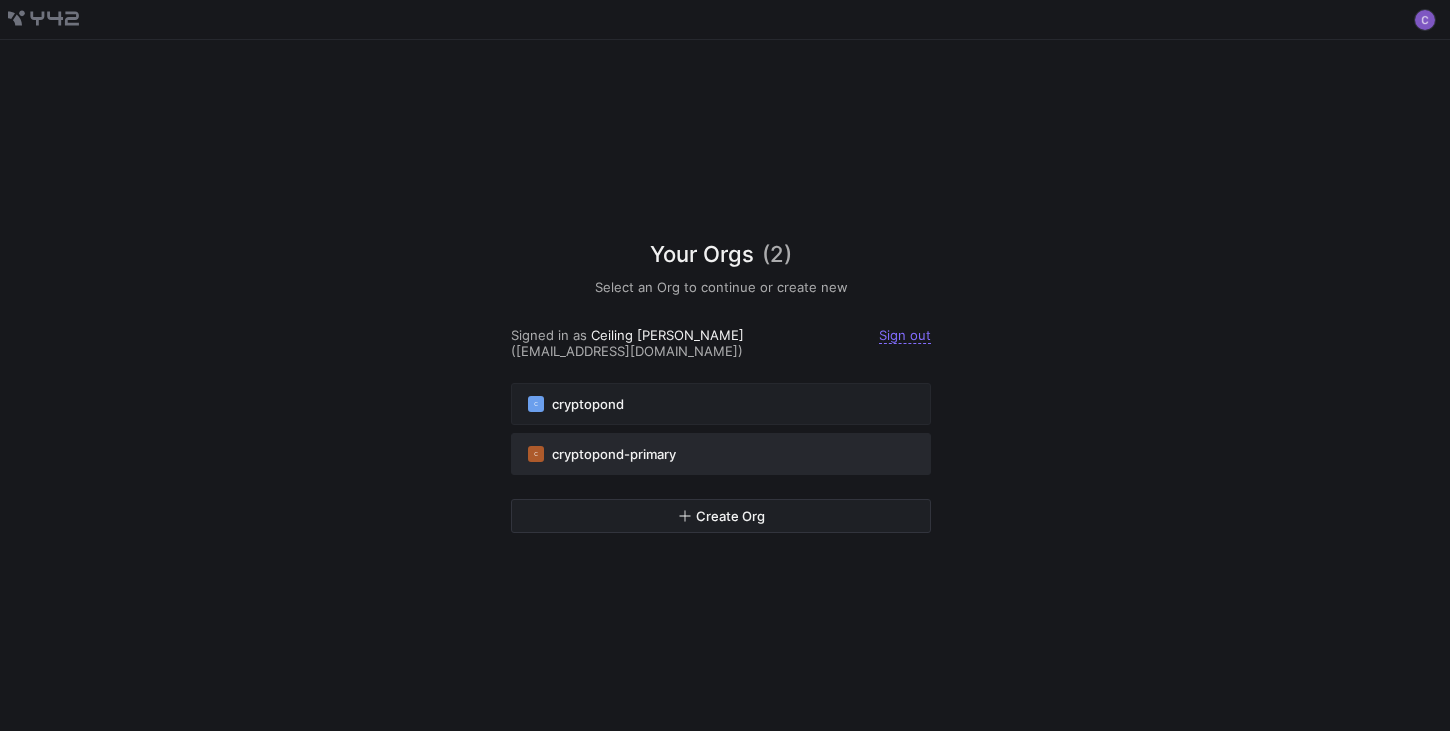 click on "cryptopond-primary" 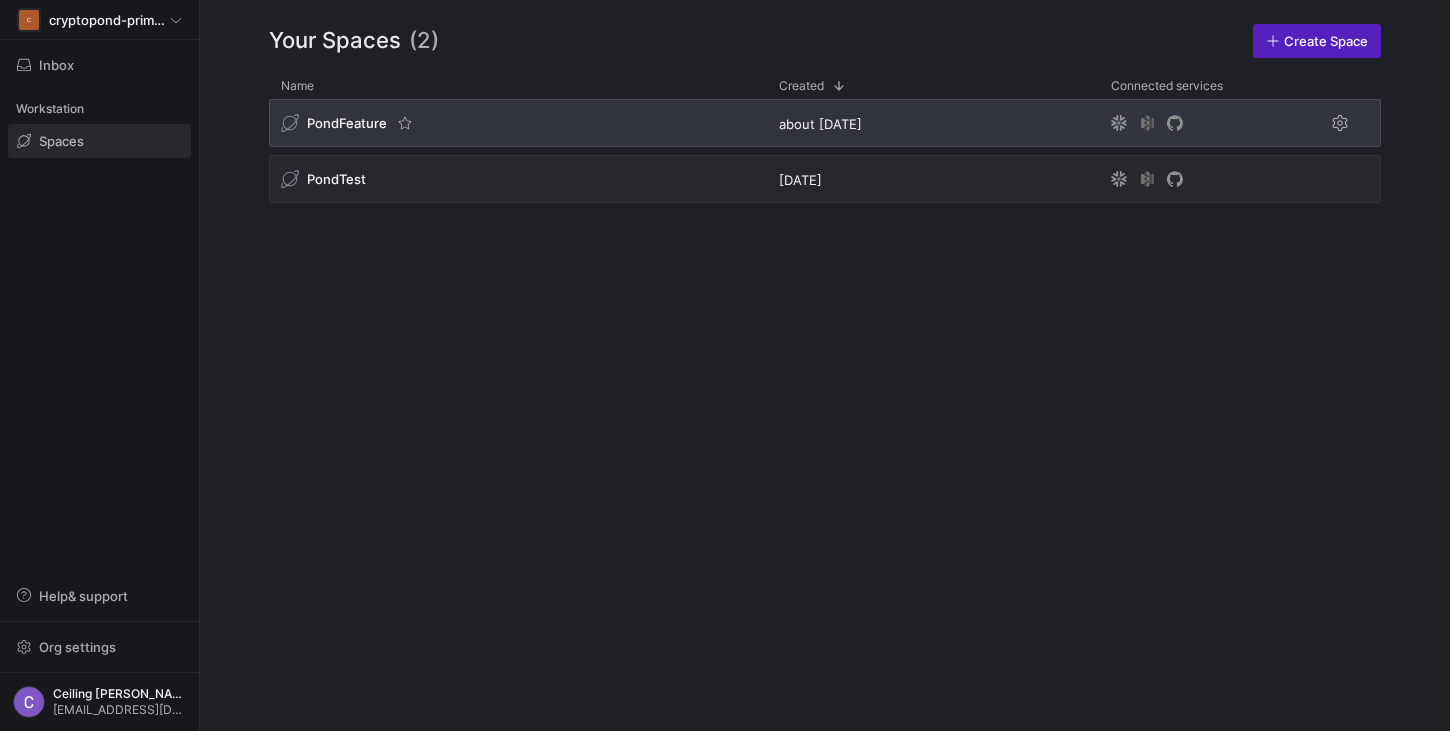 click on "PondFeature" 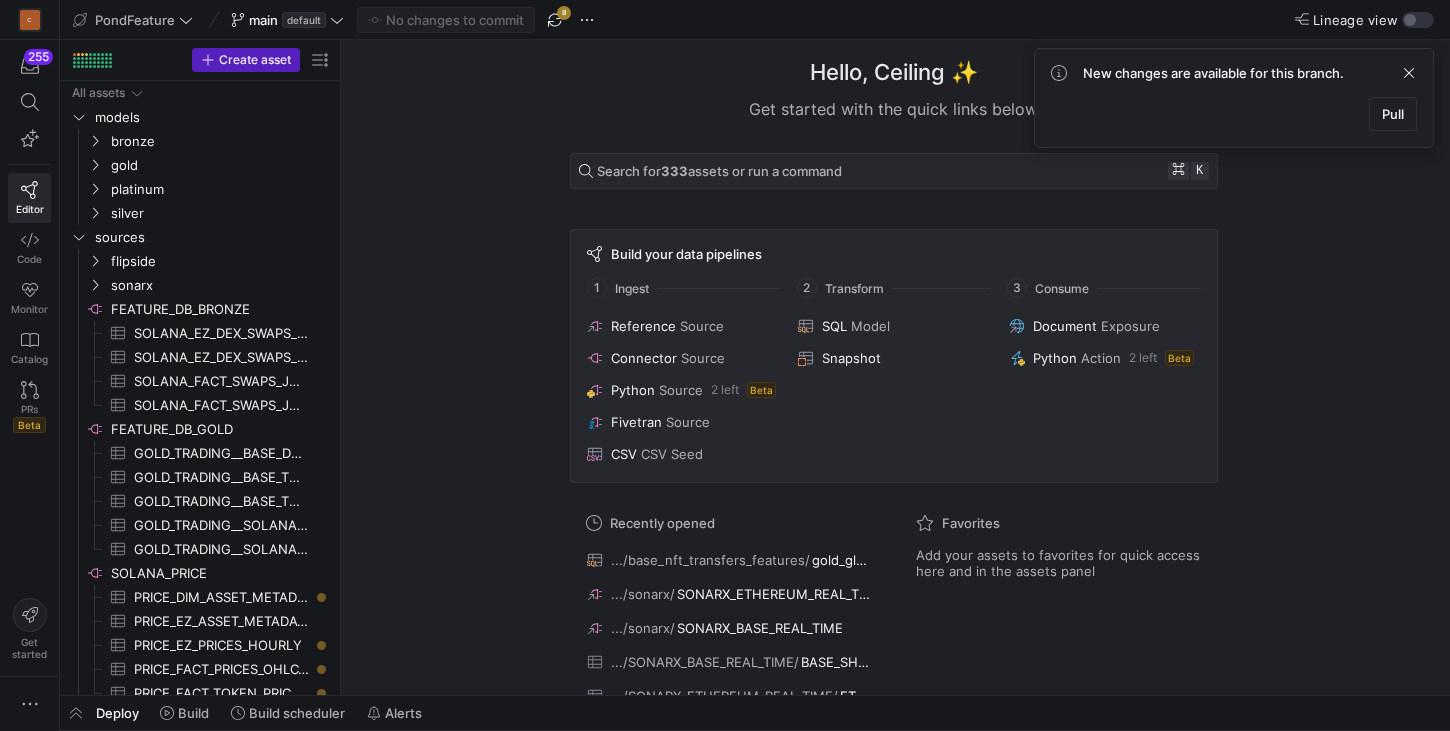 click on "PondFeature  main   default
No changes to commit 8 Lineage view" 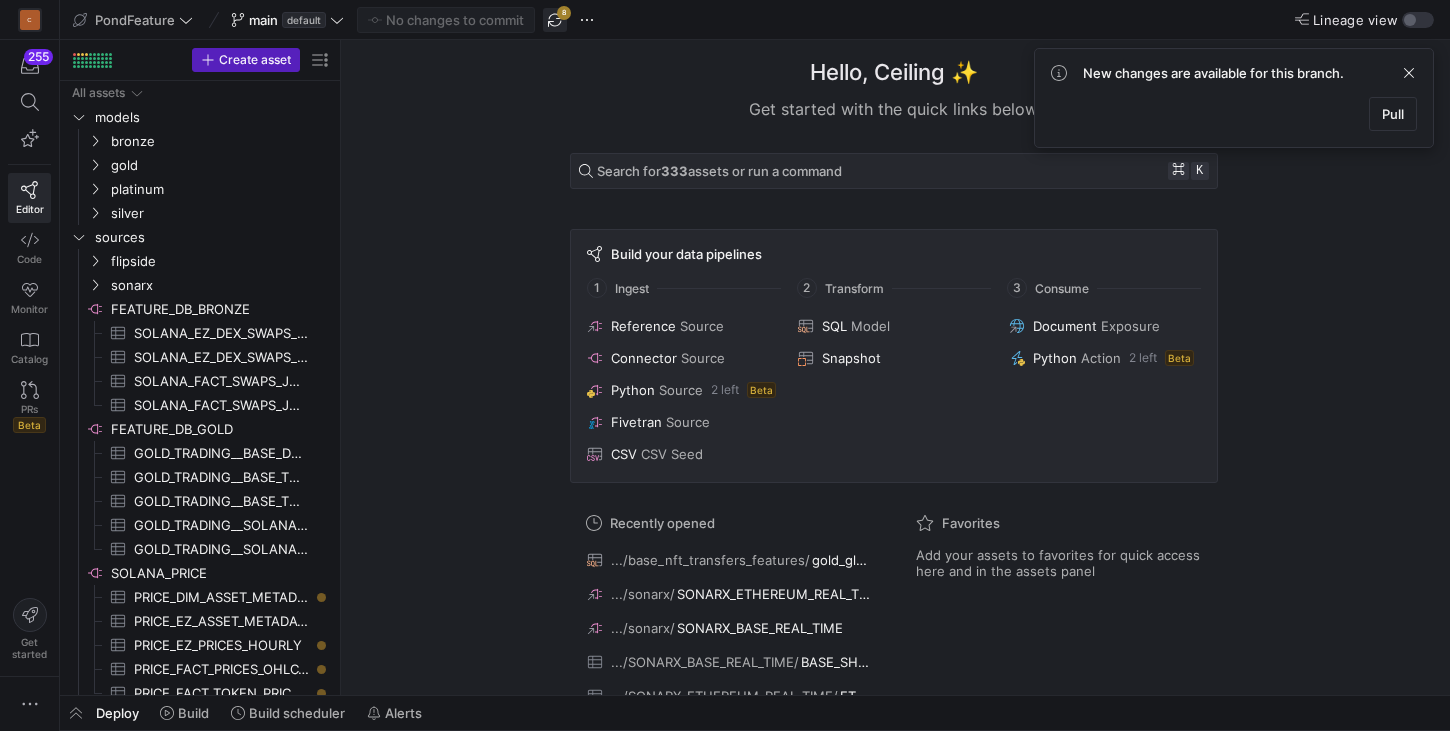 click 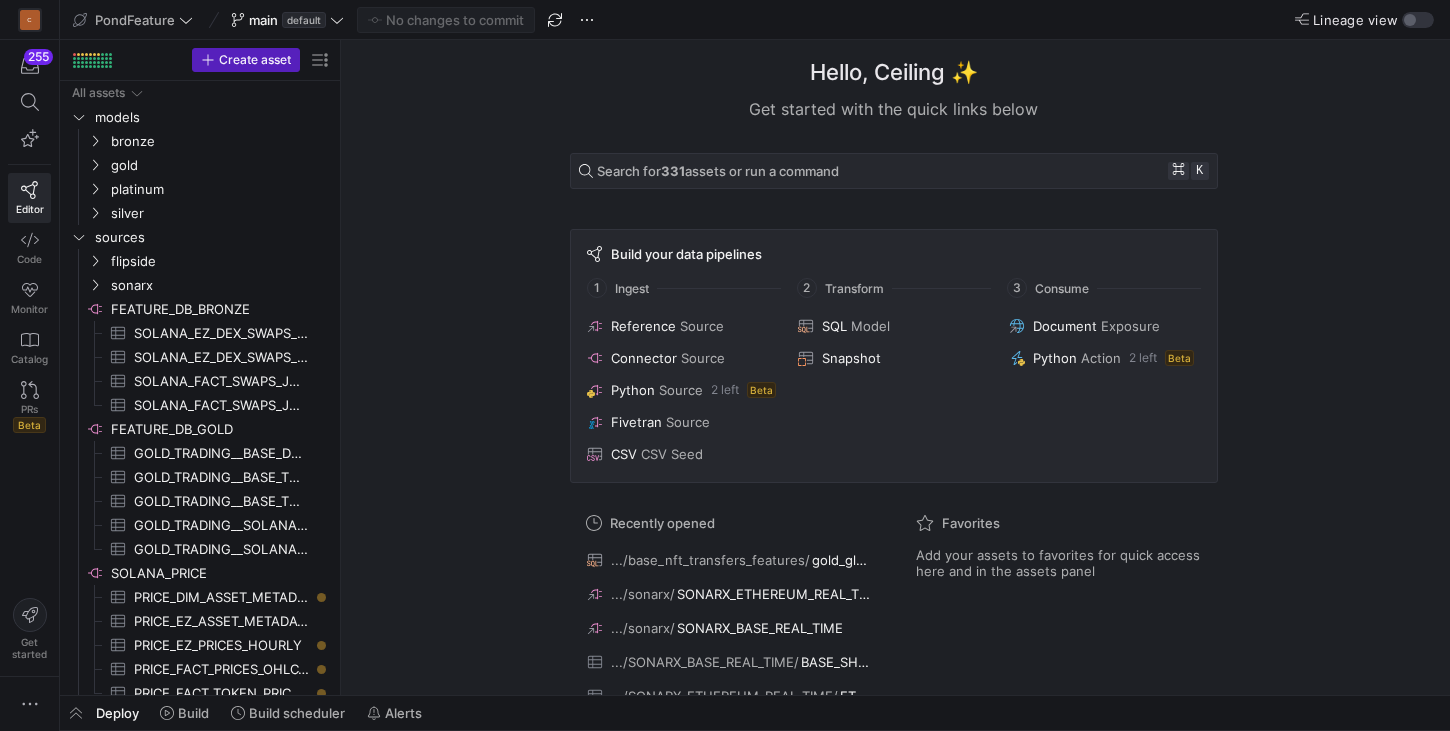 click on "Deploy" 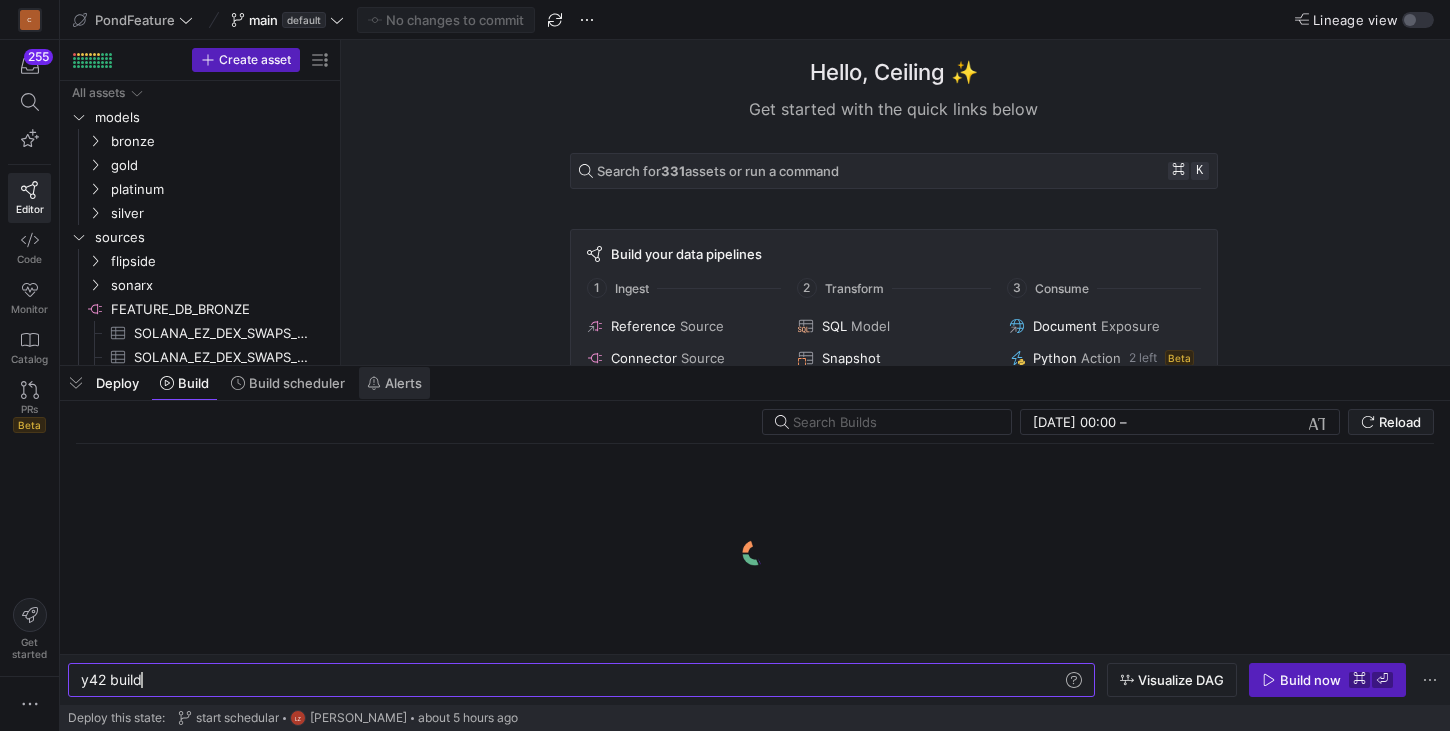 scroll, scrollTop: 0, scrollLeft: 60, axis: horizontal 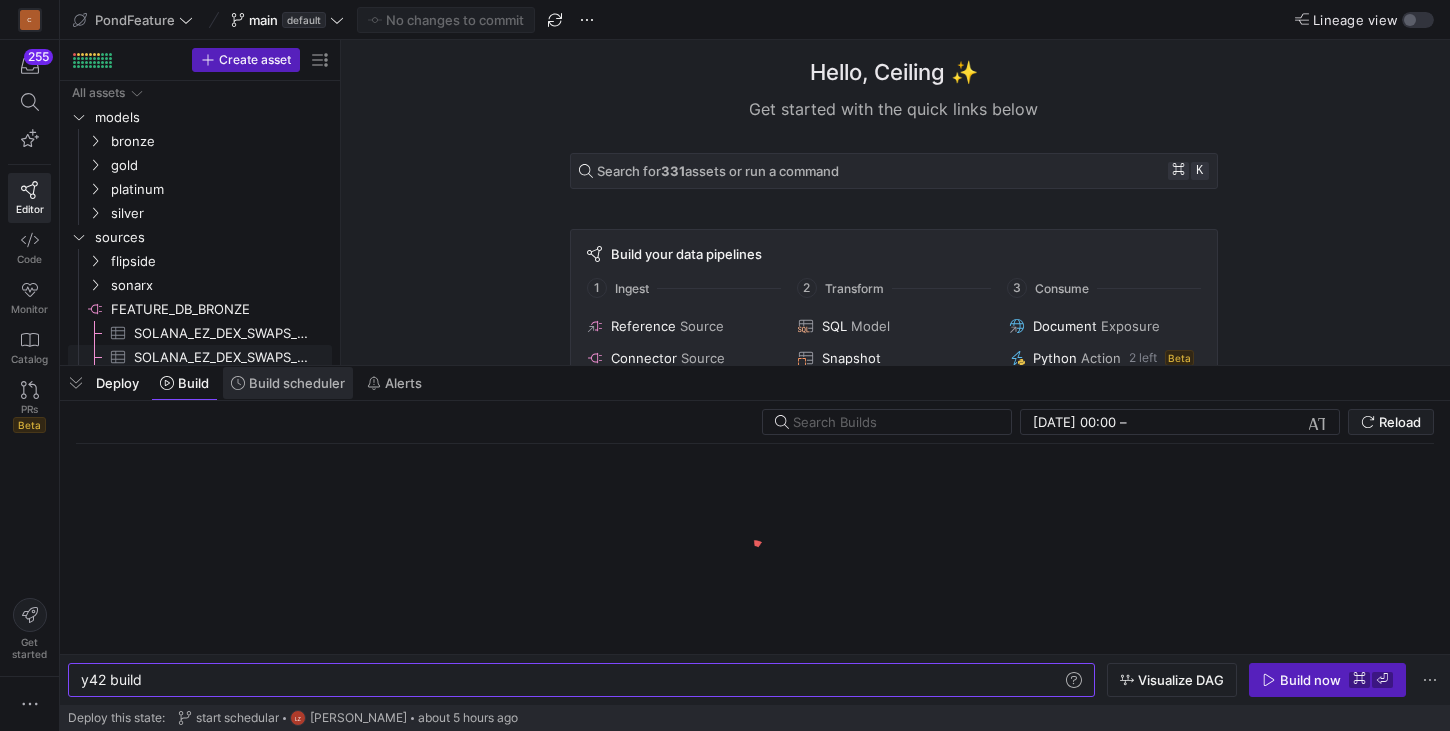 click on "Build scheduler" 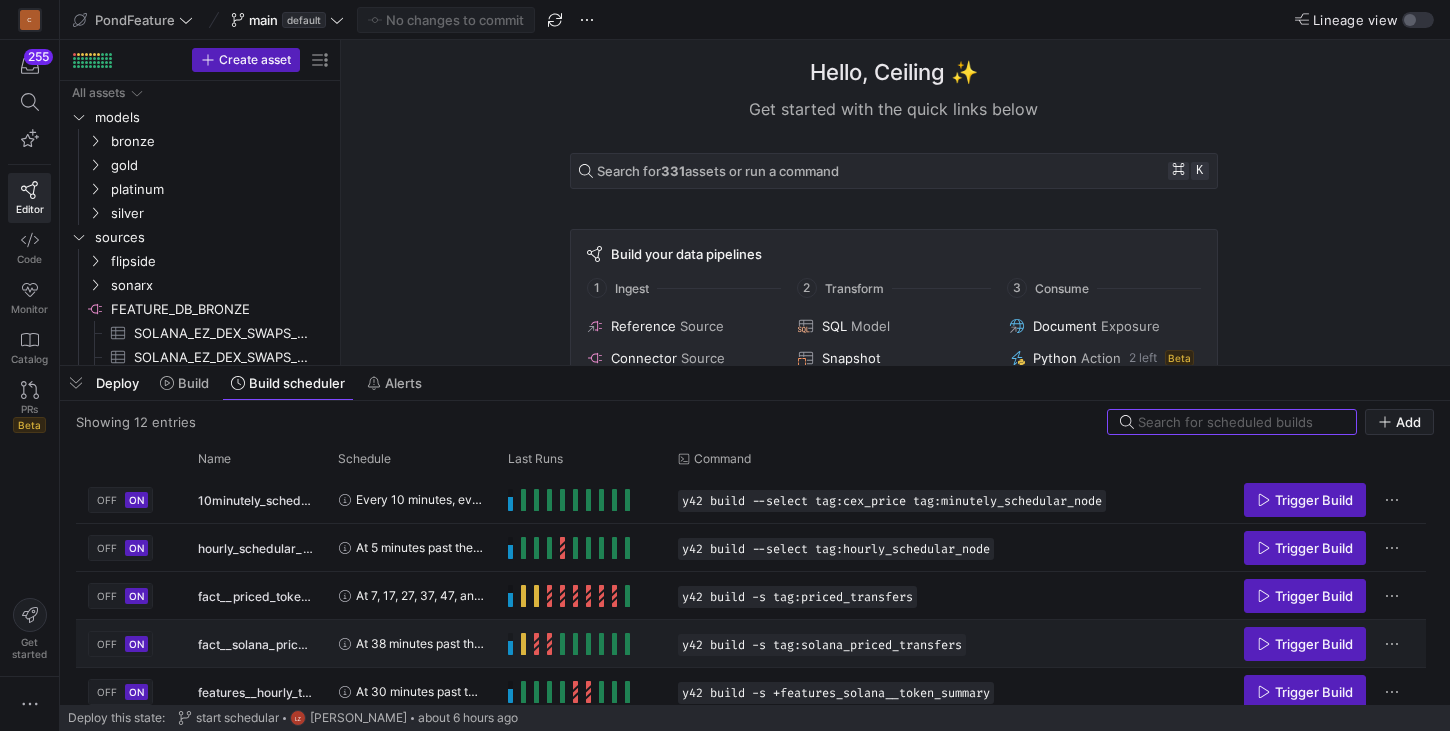 scroll, scrollTop: 105, scrollLeft: 0, axis: vertical 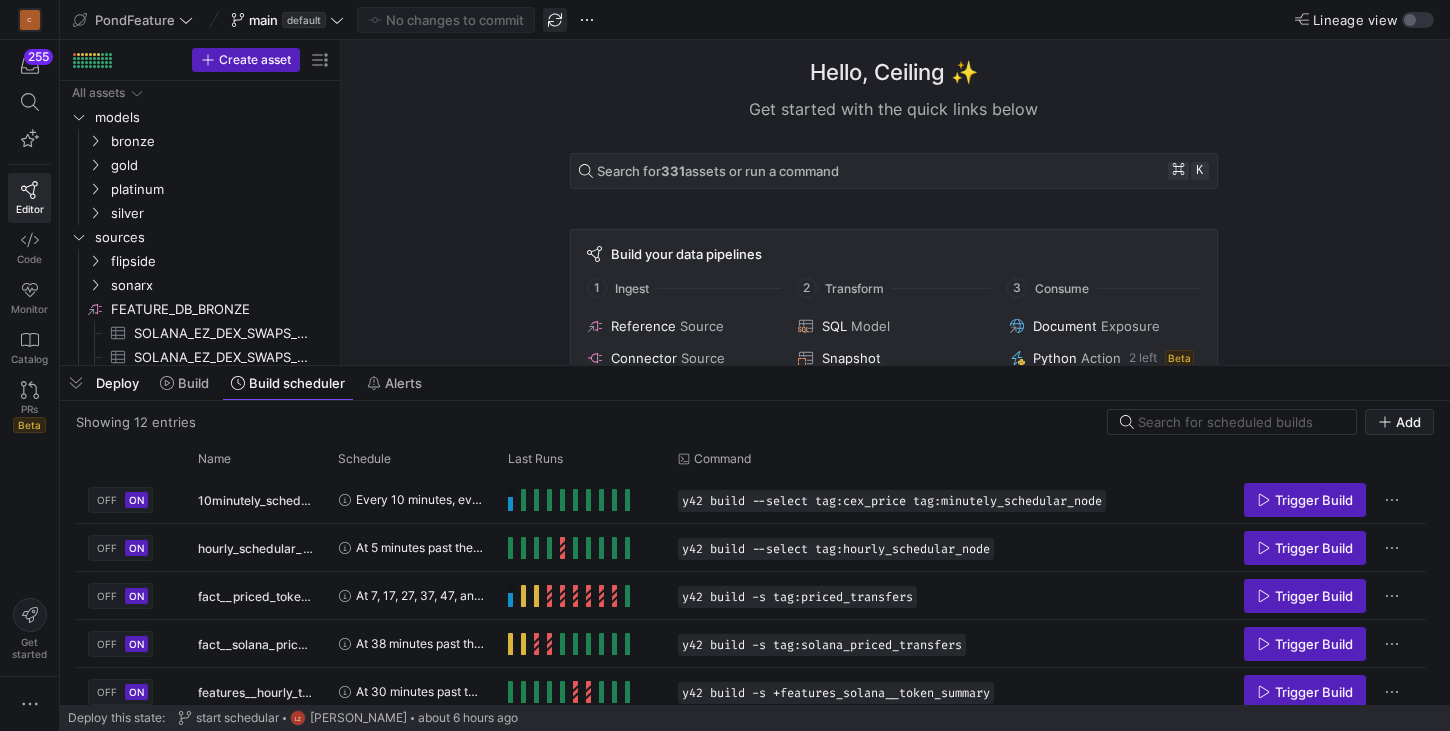 click 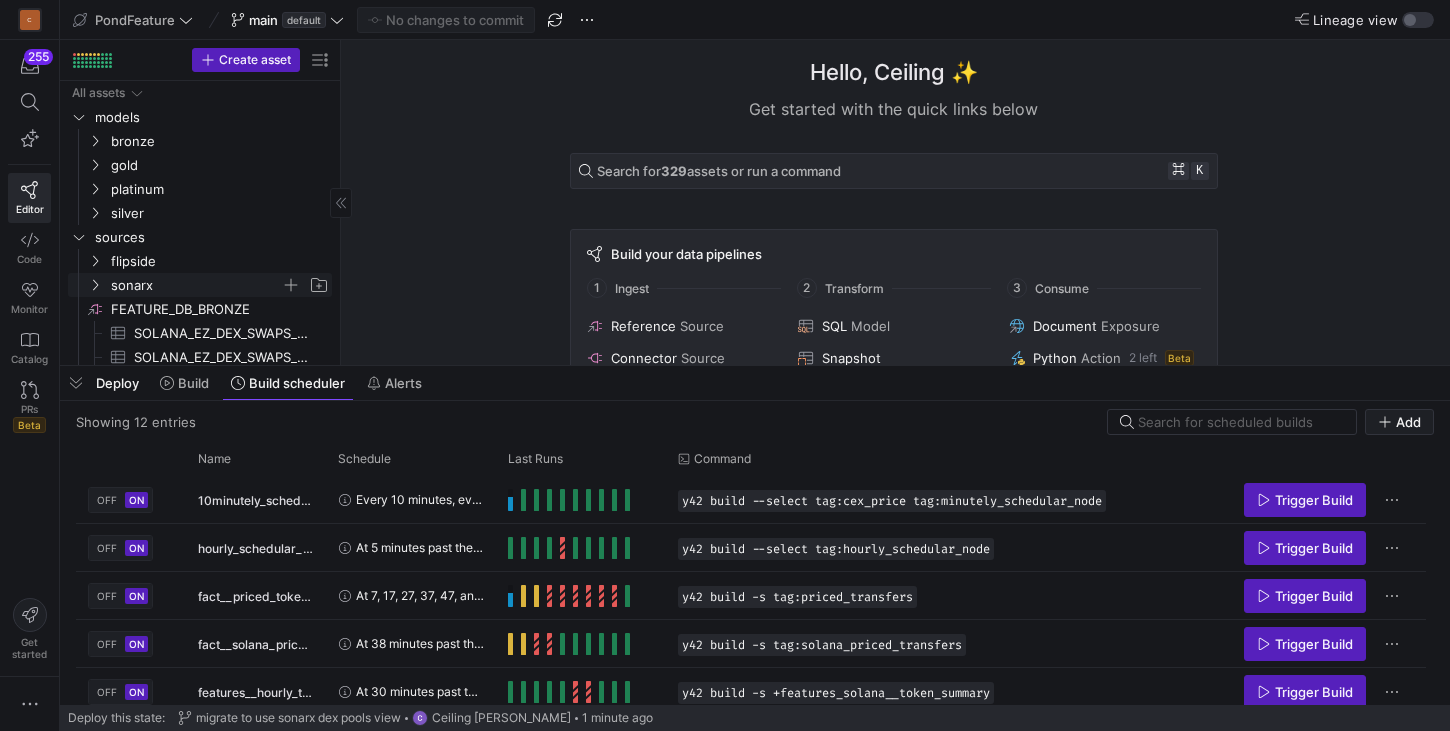click 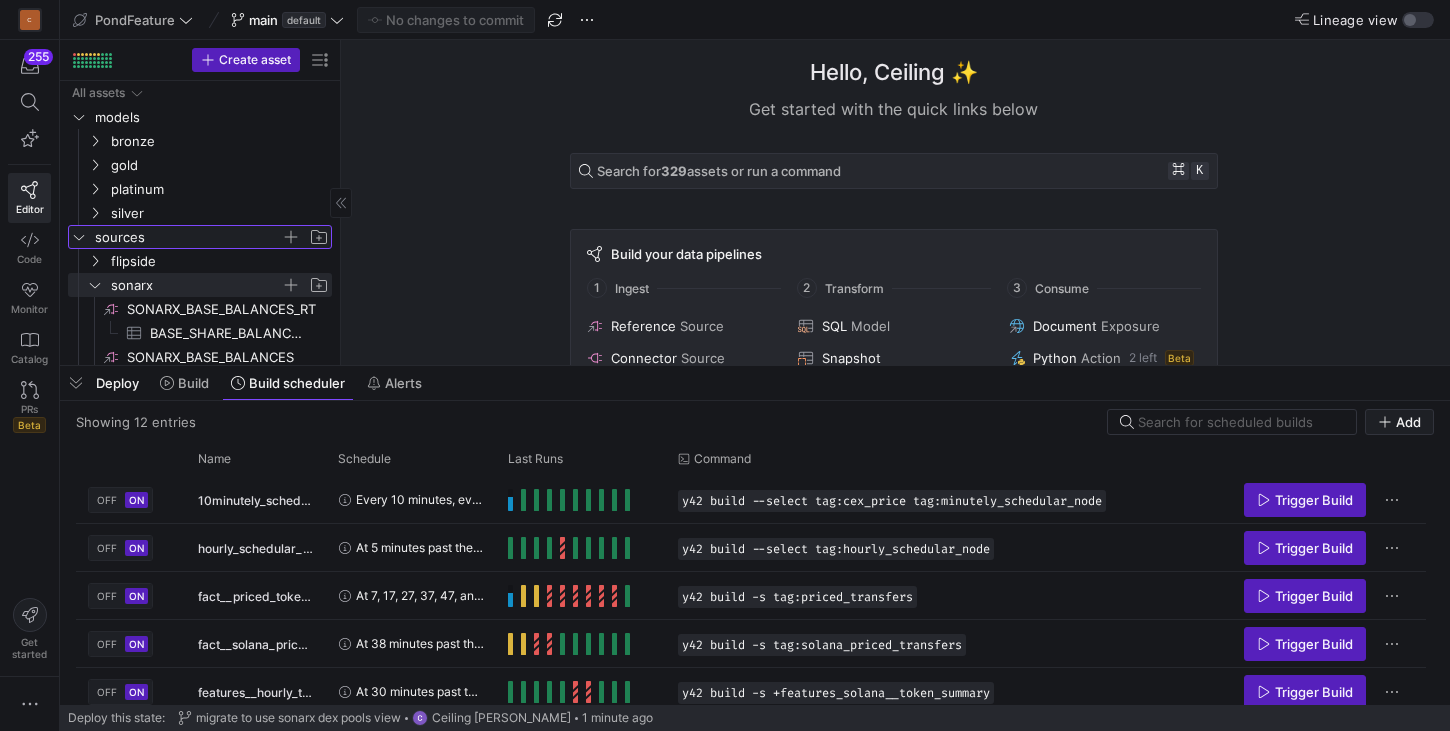click 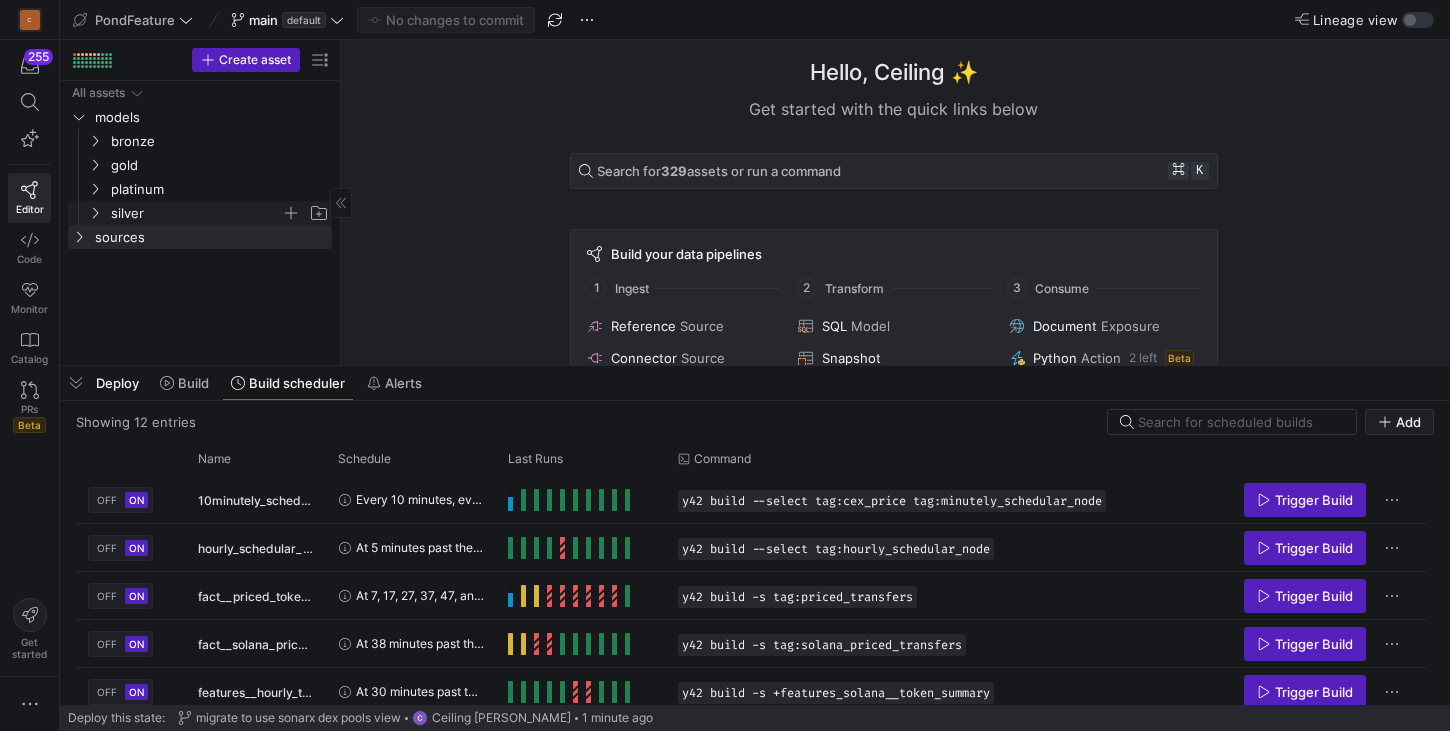click 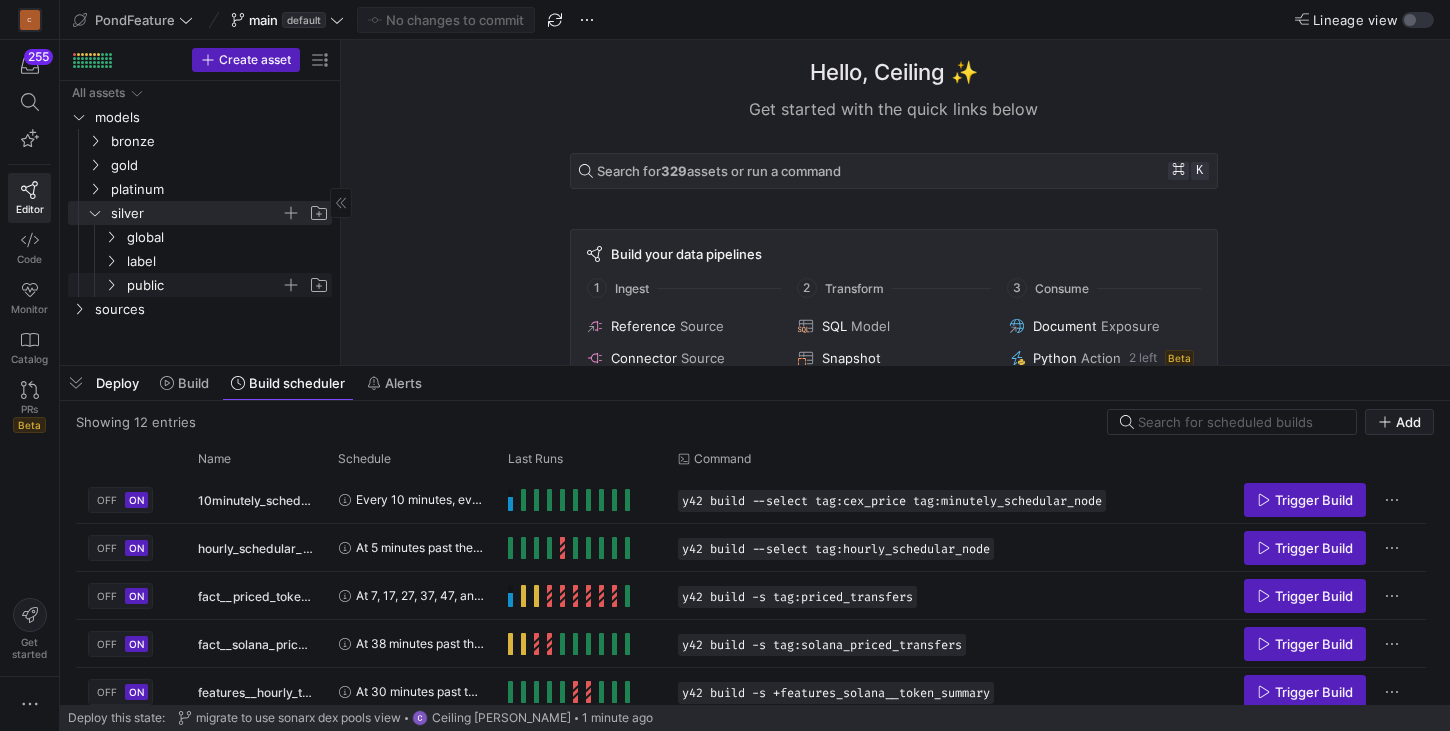 click 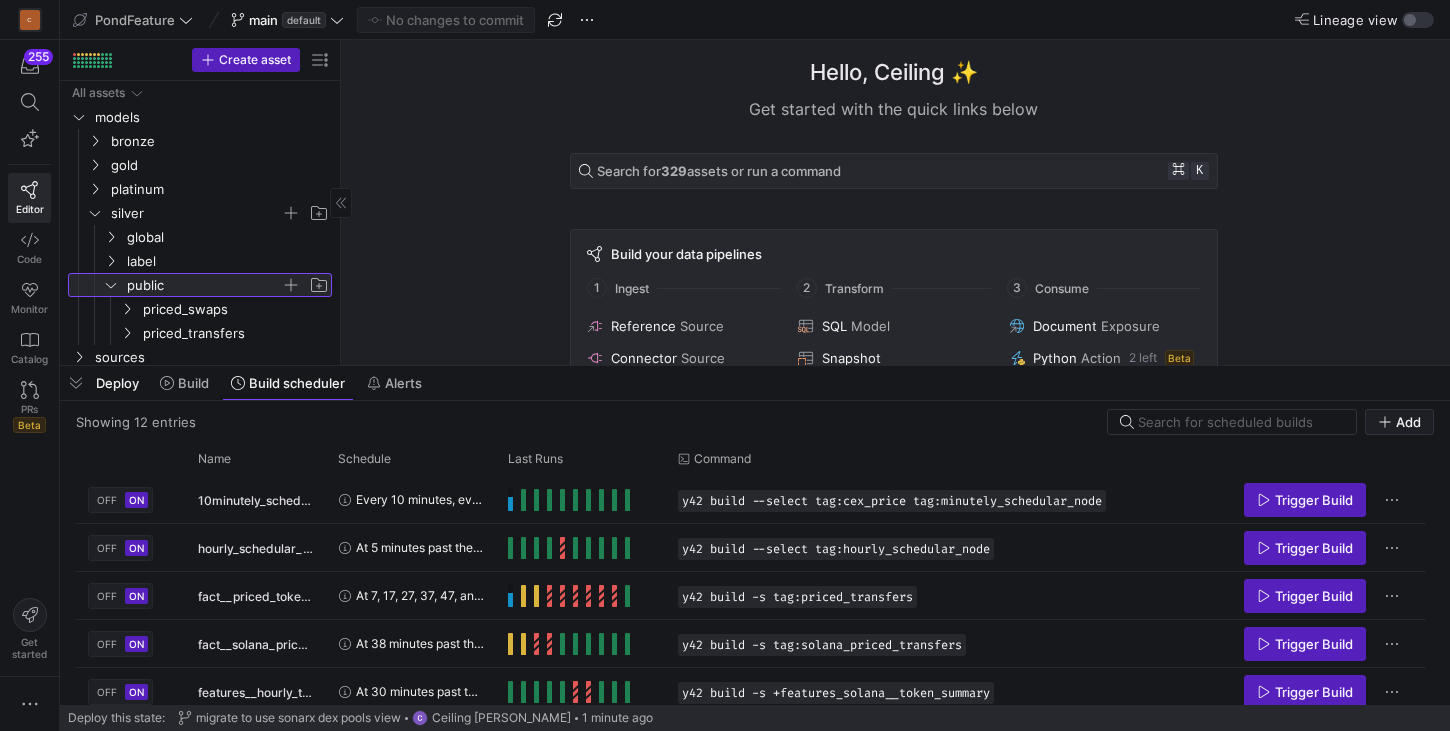 scroll, scrollTop: 12, scrollLeft: 0, axis: vertical 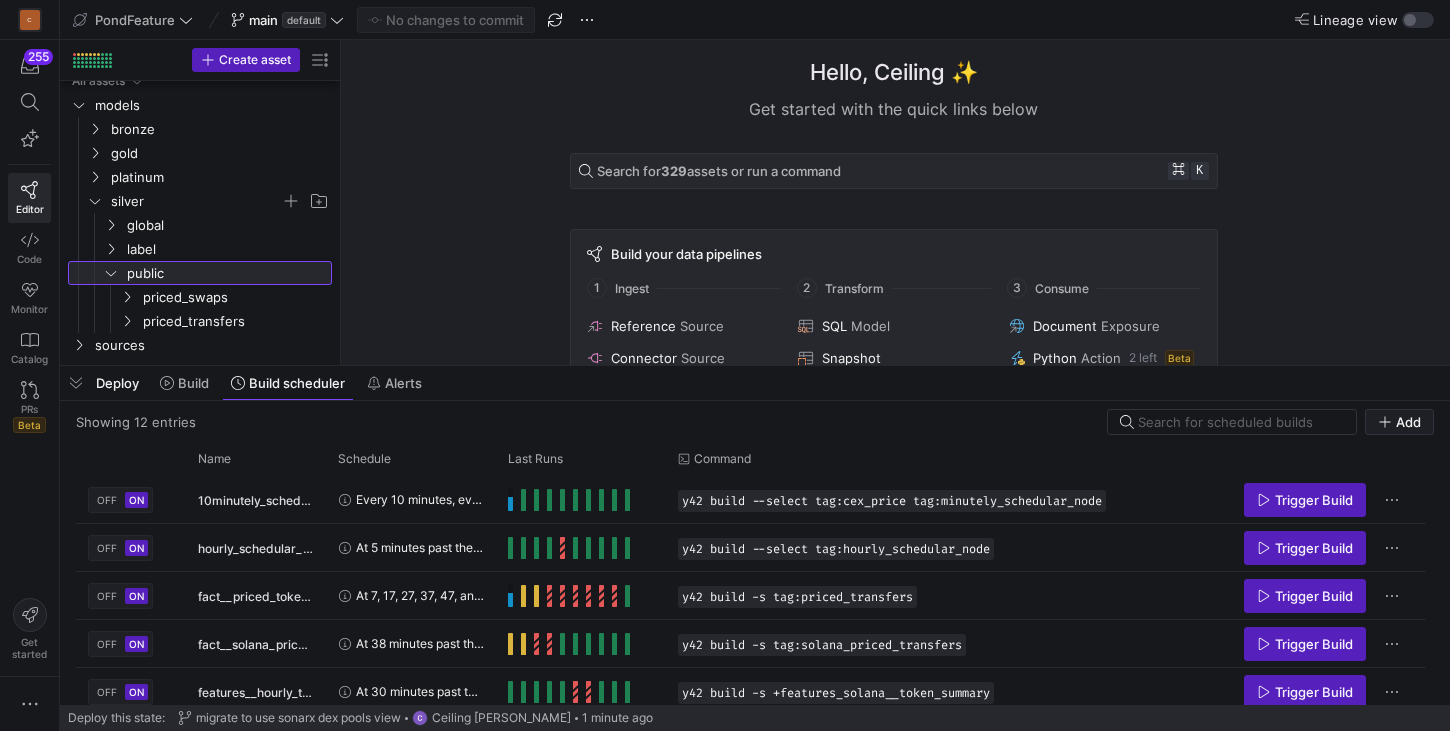 click 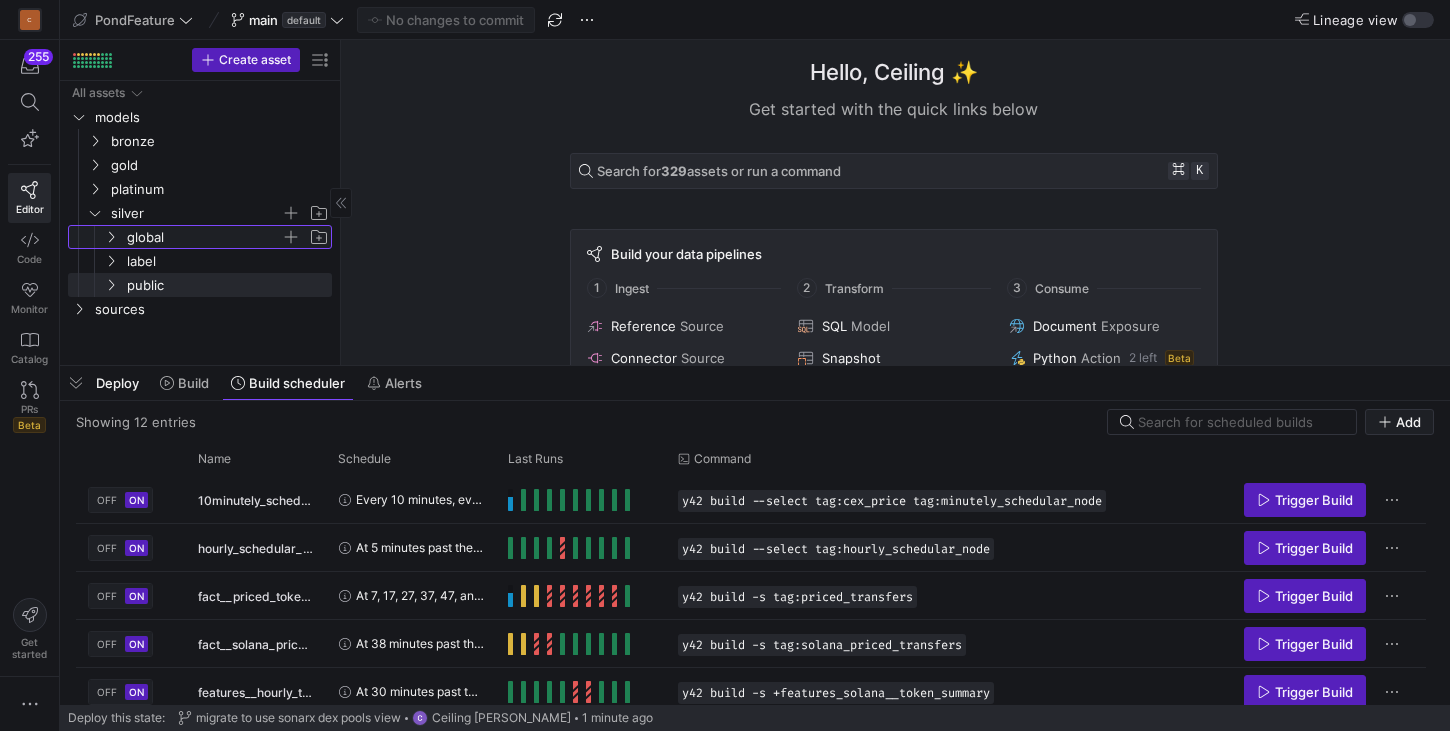 click 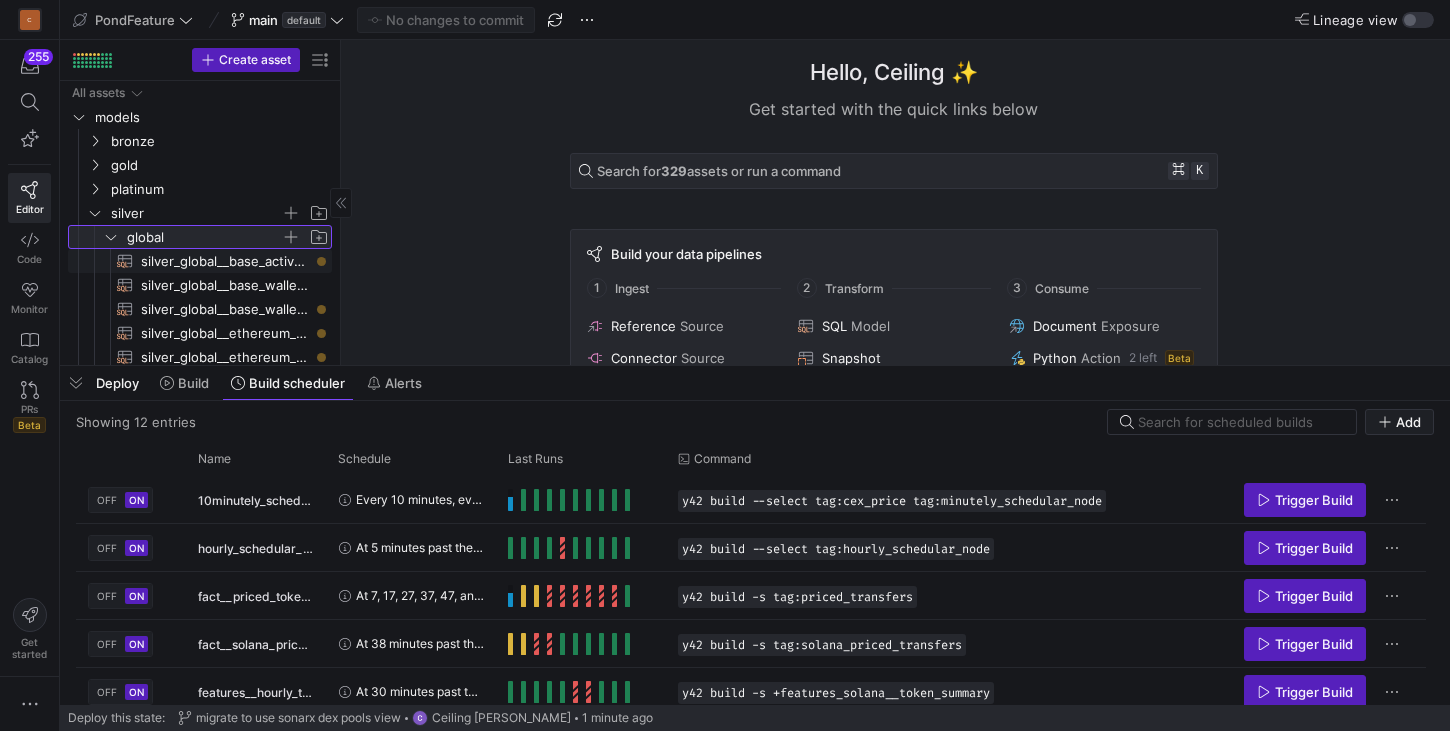 scroll, scrollTop: 84, scrollLeft: 0, axis: vertical 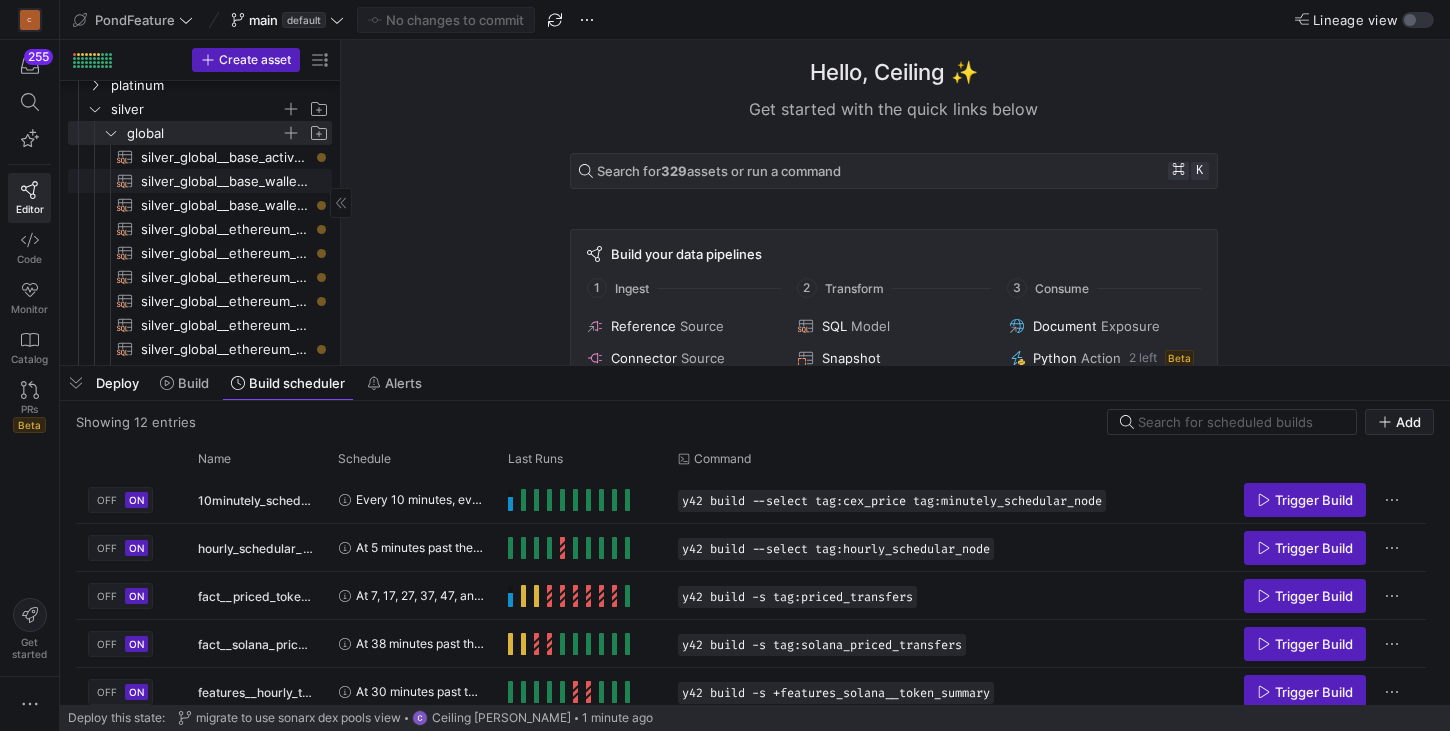 click on "silver_global__base_wallet_first_activity_time​​​​​​​​​​" 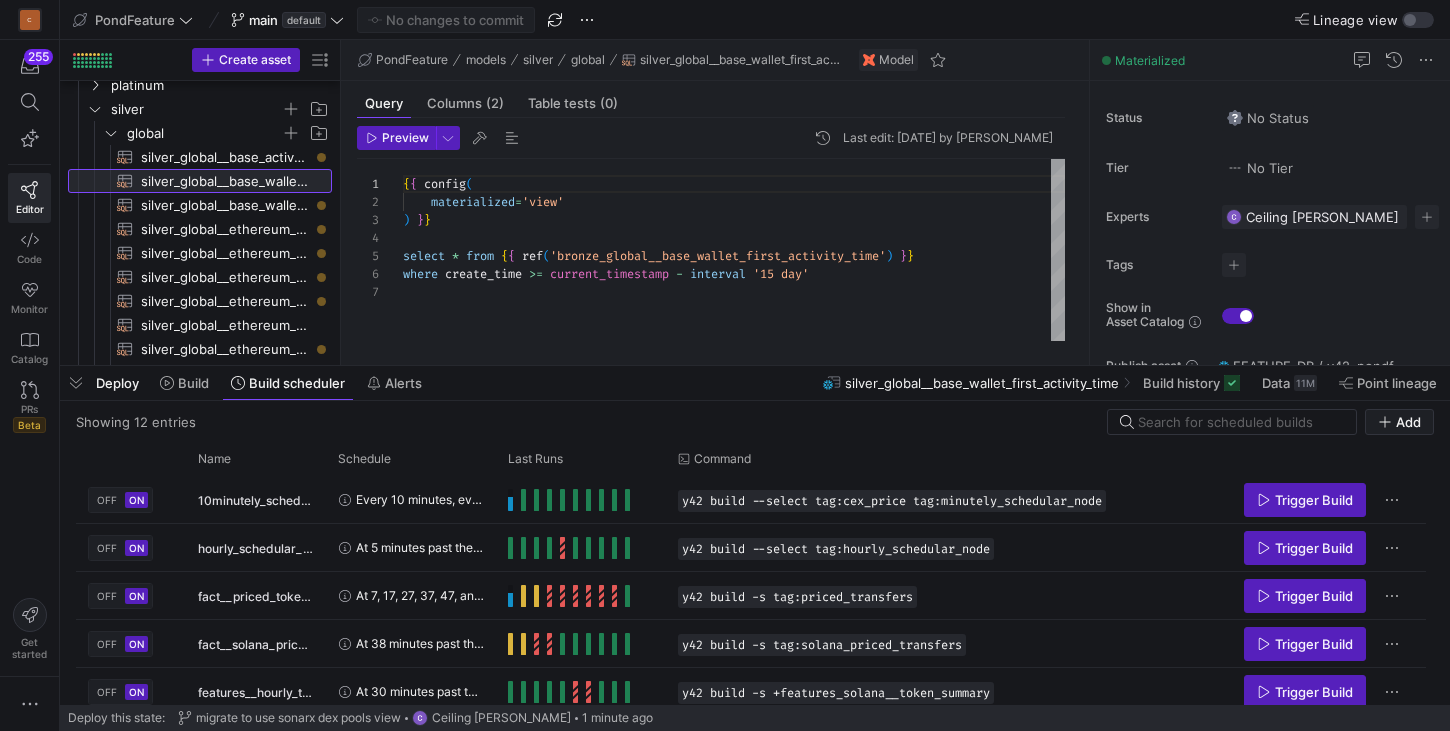scroll, scrollTop: 108, scrollLeft: 0, axis: vertical 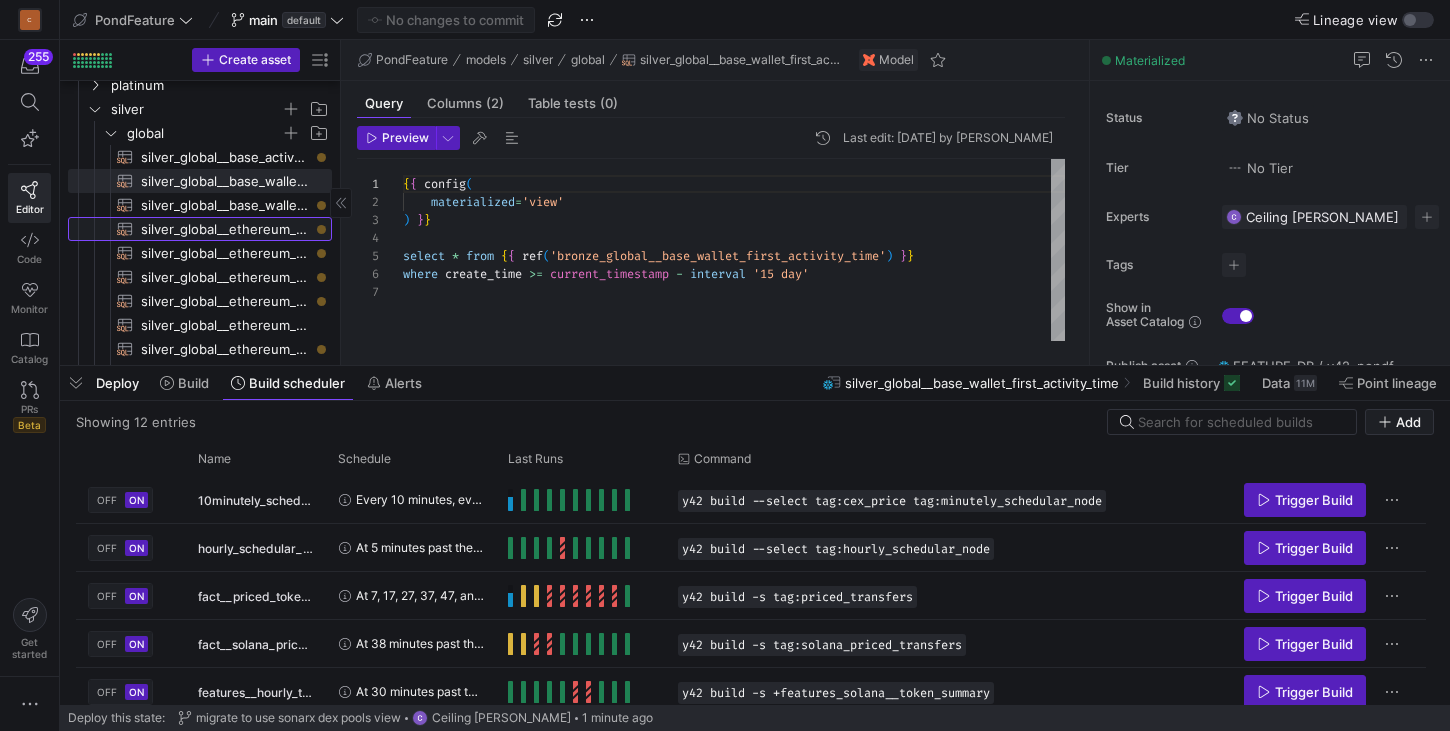 click on "silver_global__ethereum_active_wallets_features_store​​​​​​​​​​" 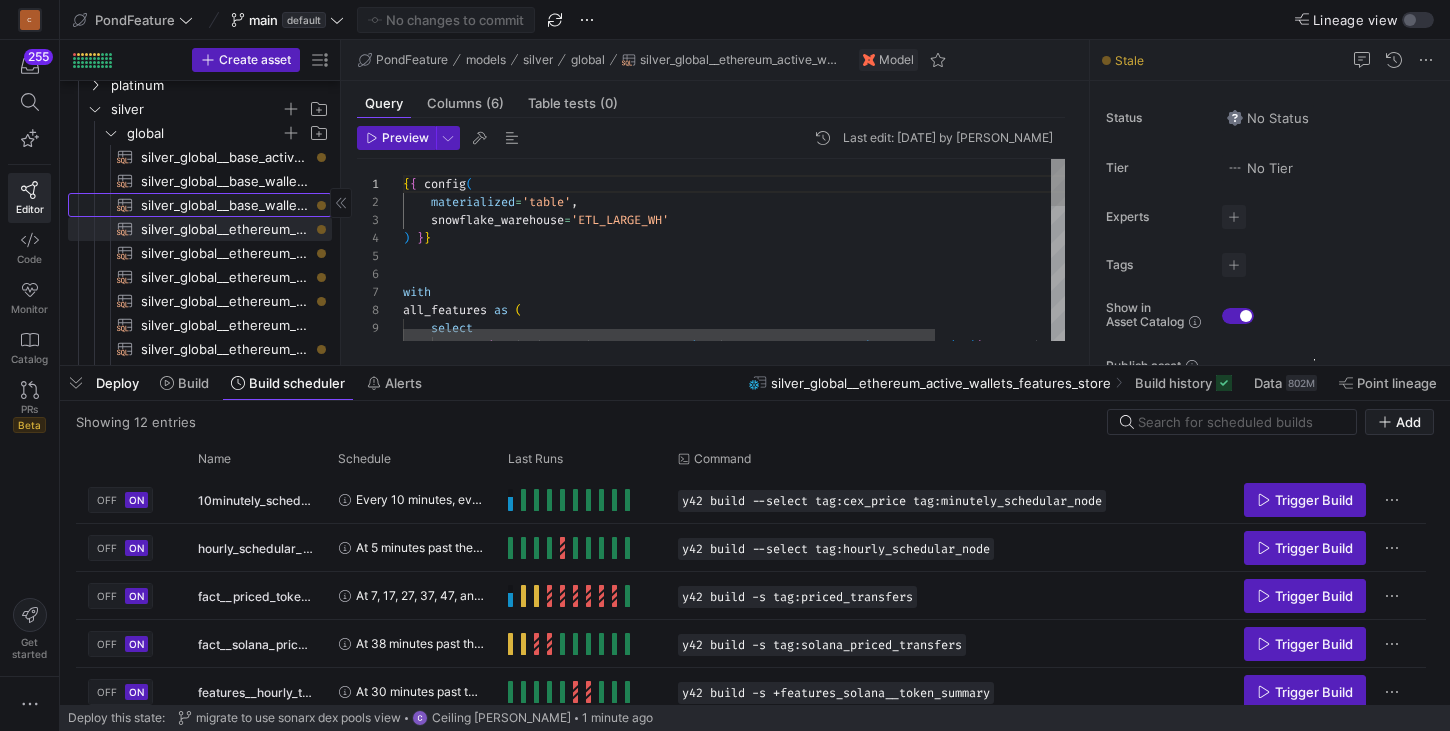 click on "silver_global__base_wallet_sniper_label​​​​​​​​​​" 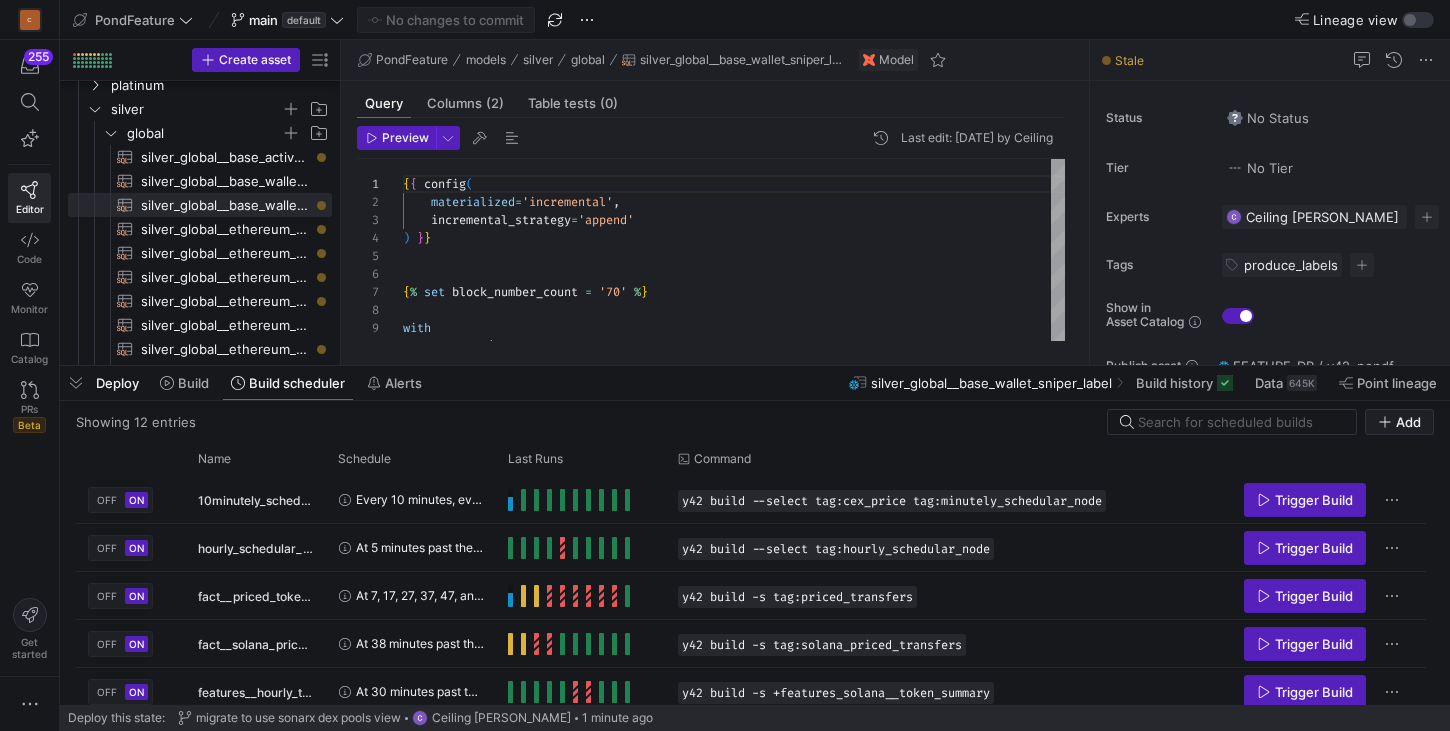click on "Deploy" 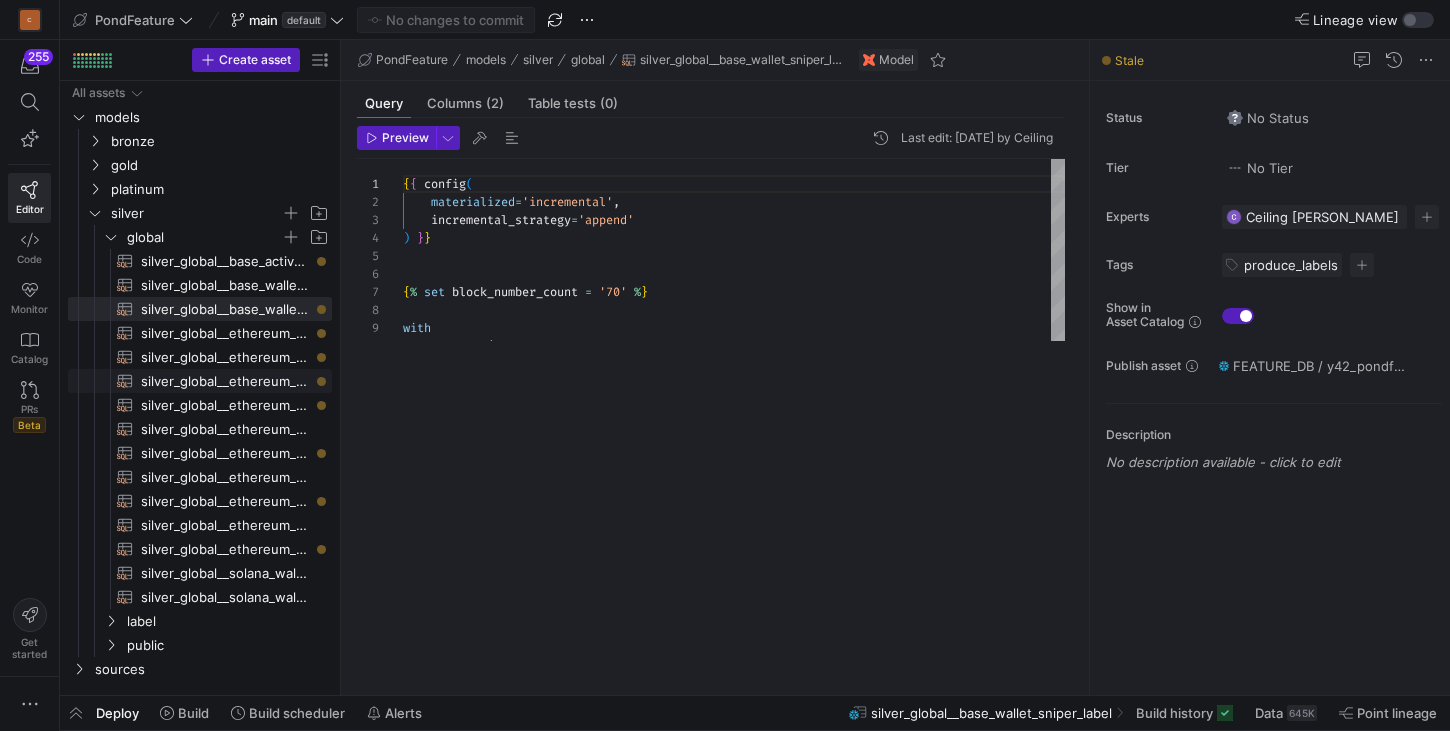 scroll, scrollTop: 0, scrollLeft: 0, axis: both 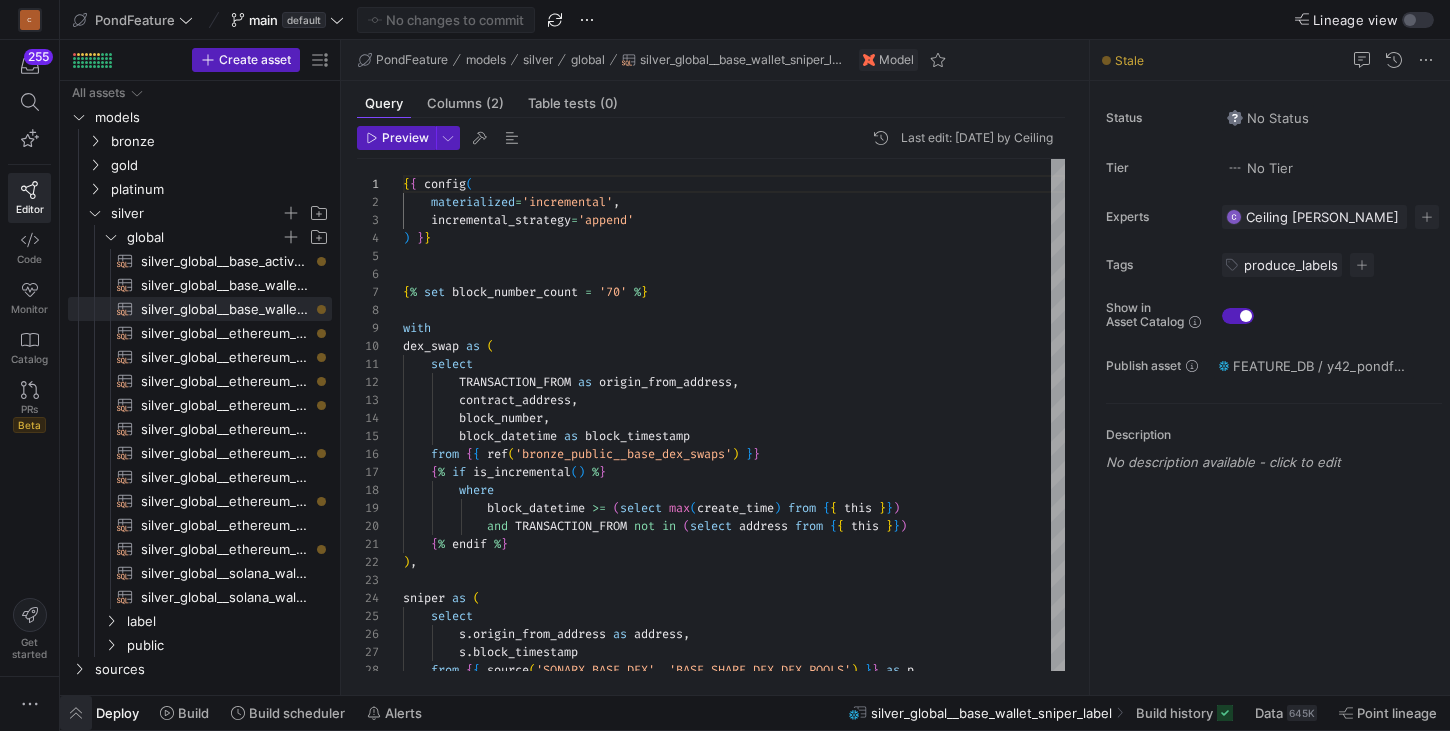 click 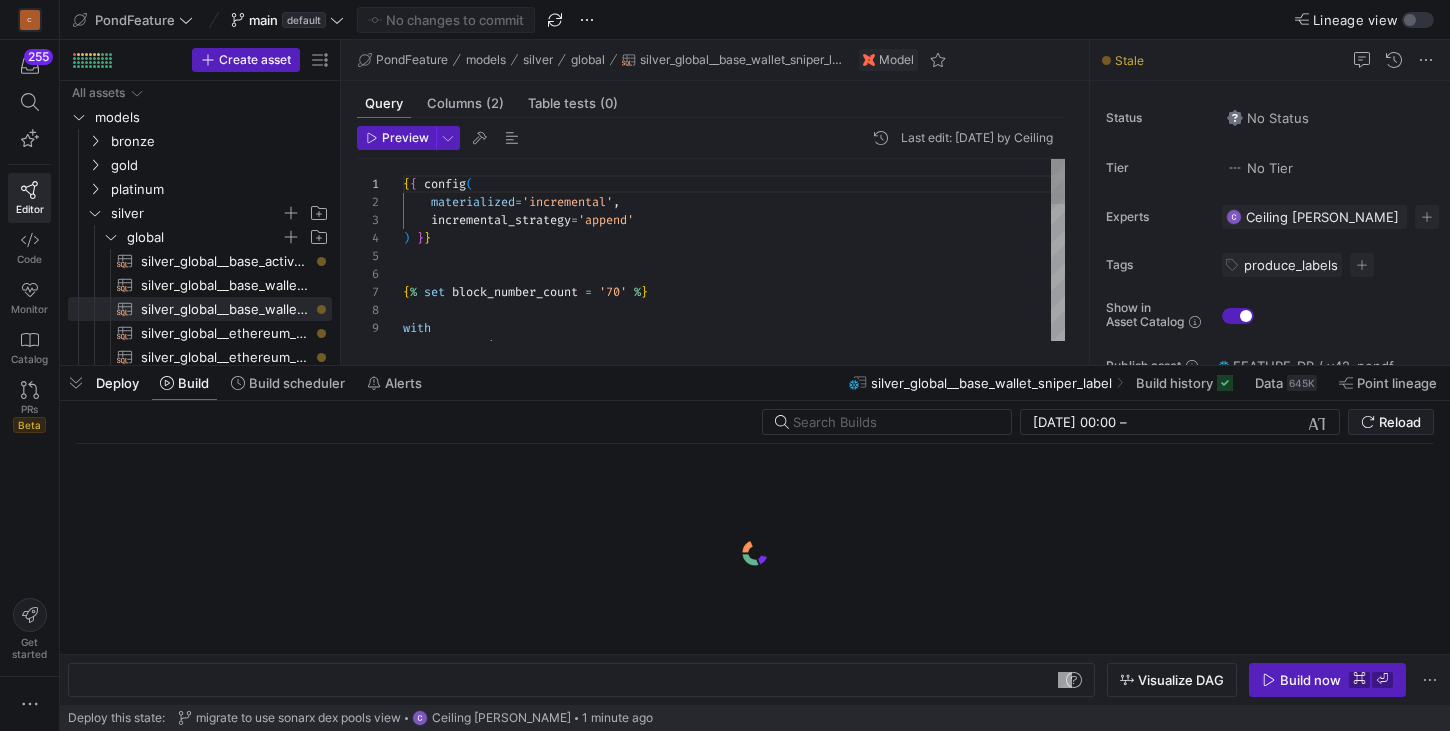 scroll, scrollTop: 0, scrollLeft: 338, axis: horizontal 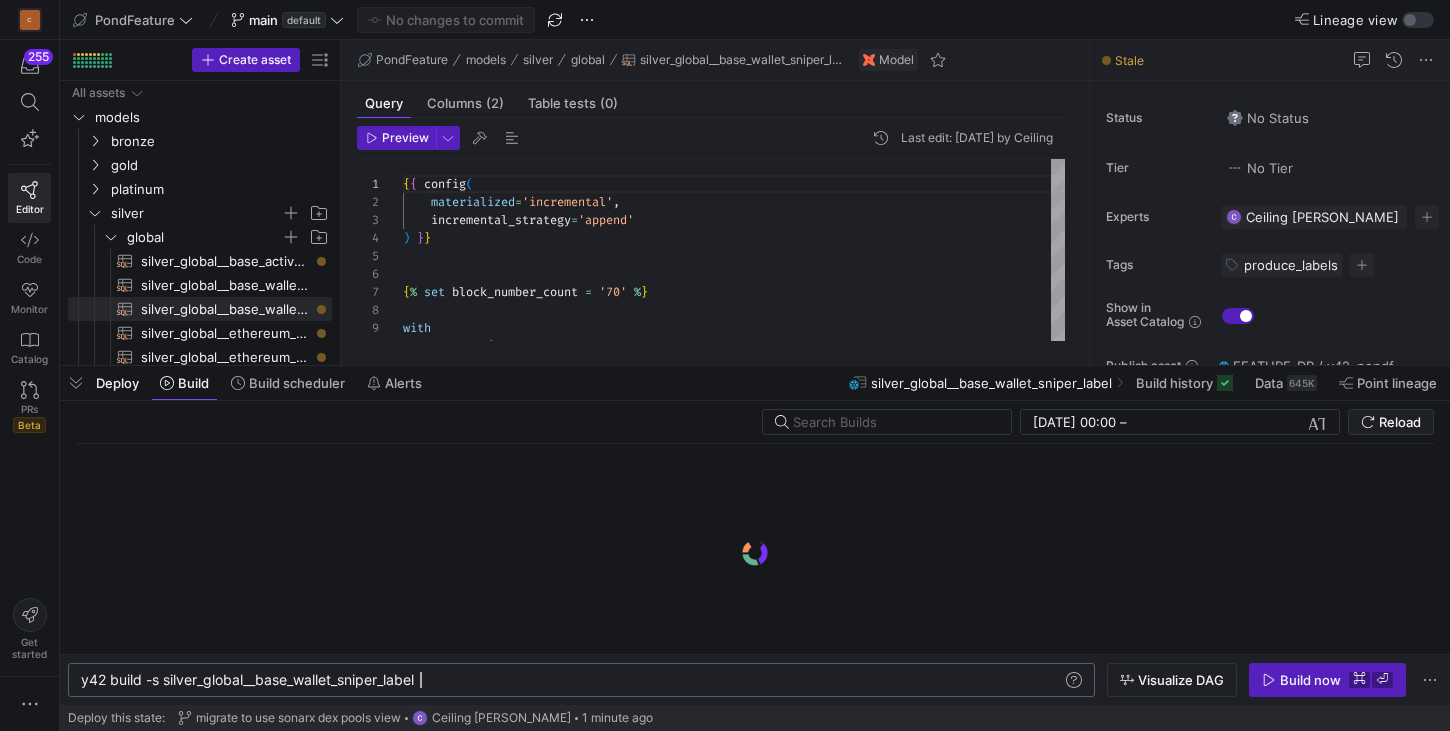 click on "y42 build -s silver_global__base_wallet_sniper_lab el" 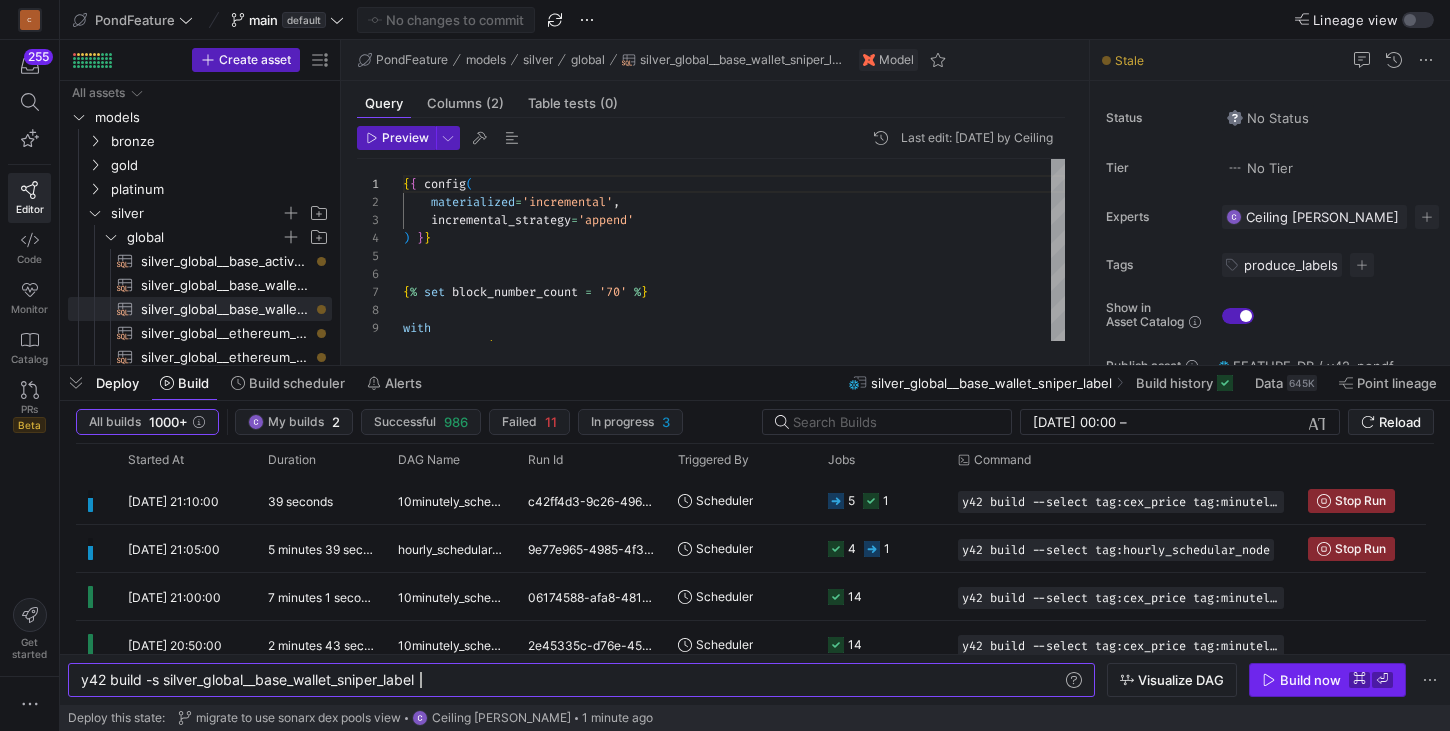 click at bounding box center (1327, 680) 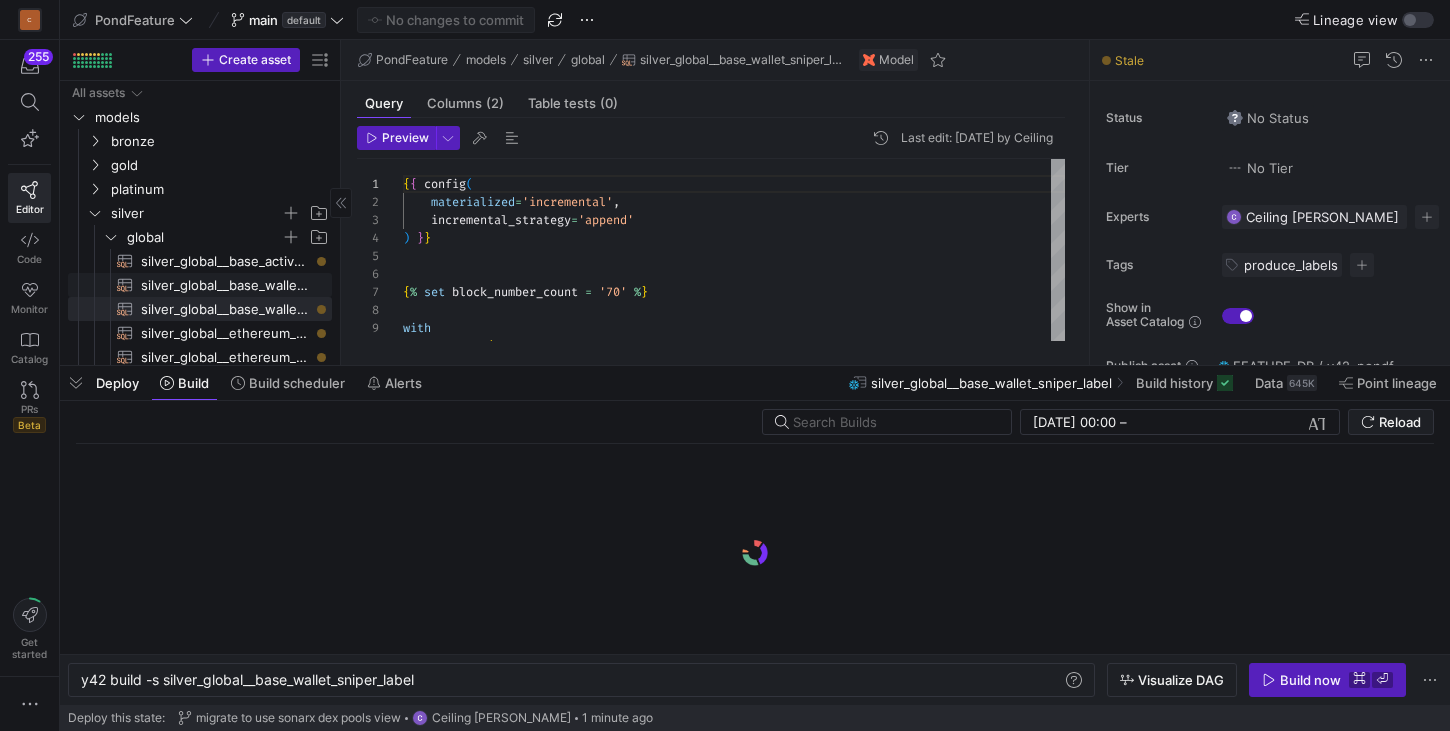 scroll, scrollTop: 61, scrollLeft: 0, axis: vertical 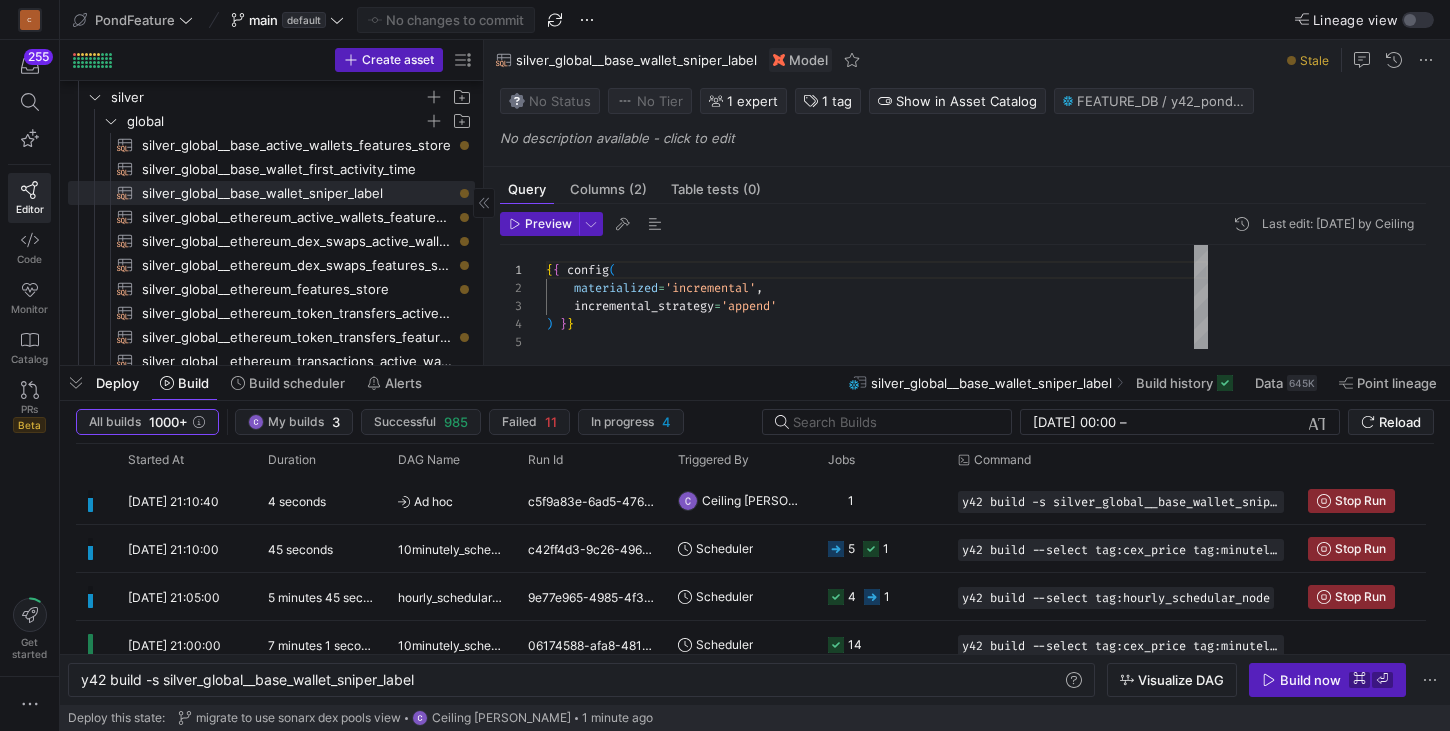 drag, startPoint x: 339, startPoint y: 221, endPoint x: 515, endPoint y: 247, distance: 177.9101 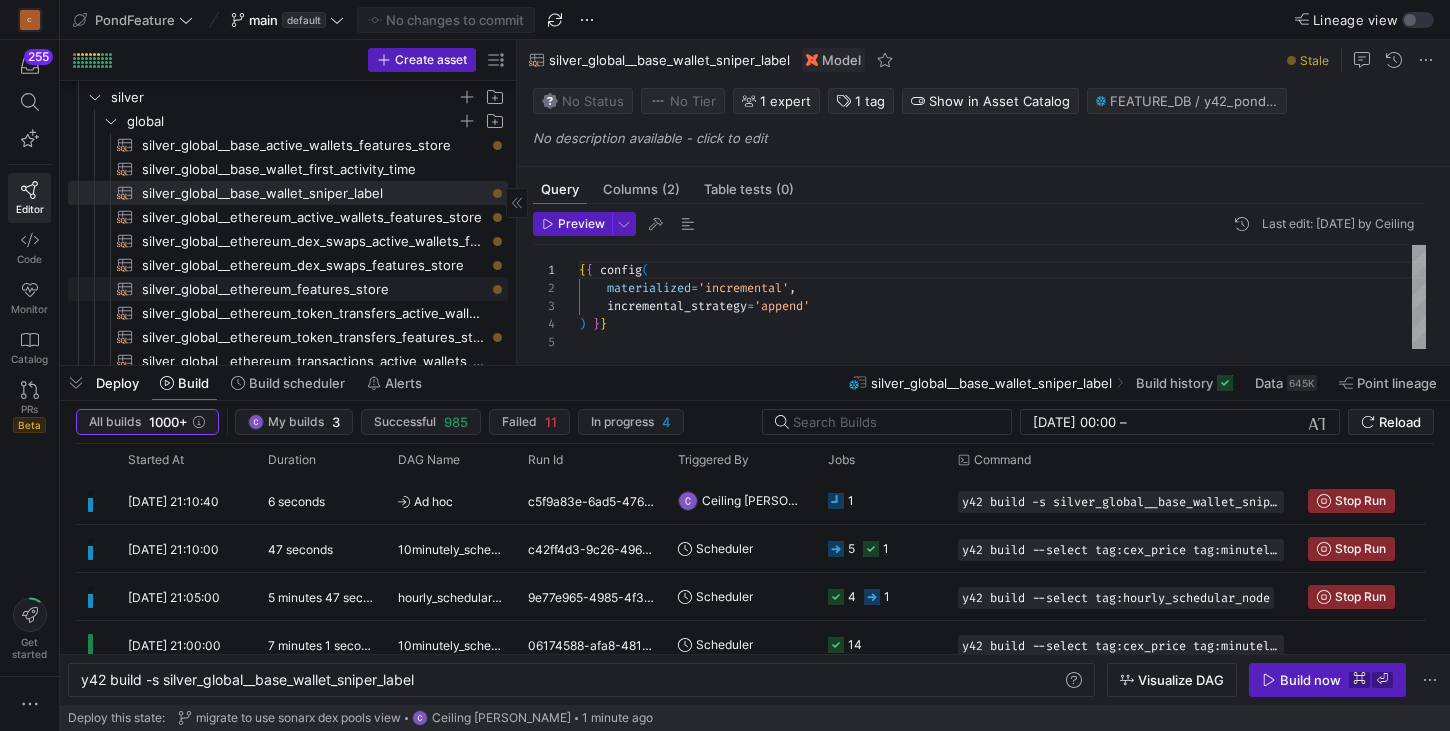 scroll, scrollTop: 186, scrollLeft: 0, axis: vertical 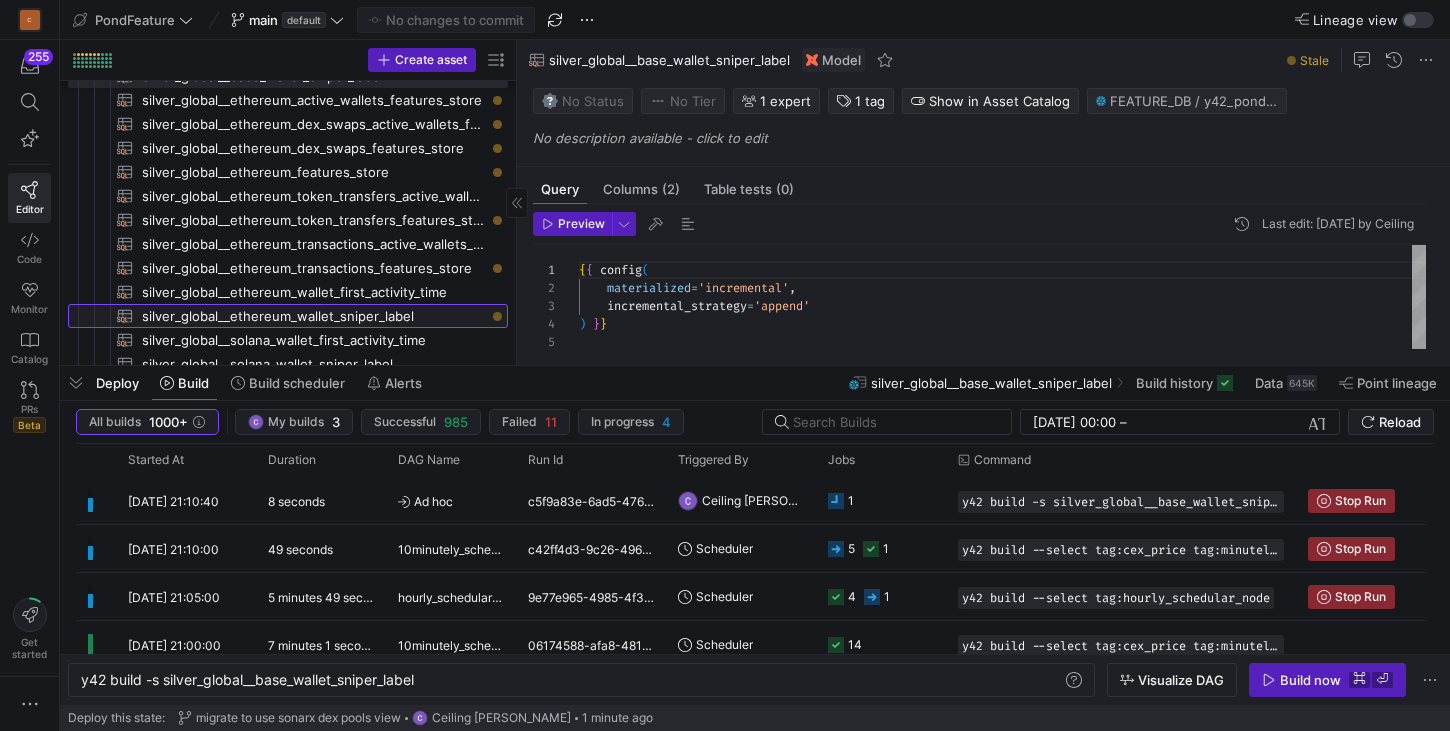 click on "silver_global__ethereum_wallet_sniper_label​​​​​​​​​​" 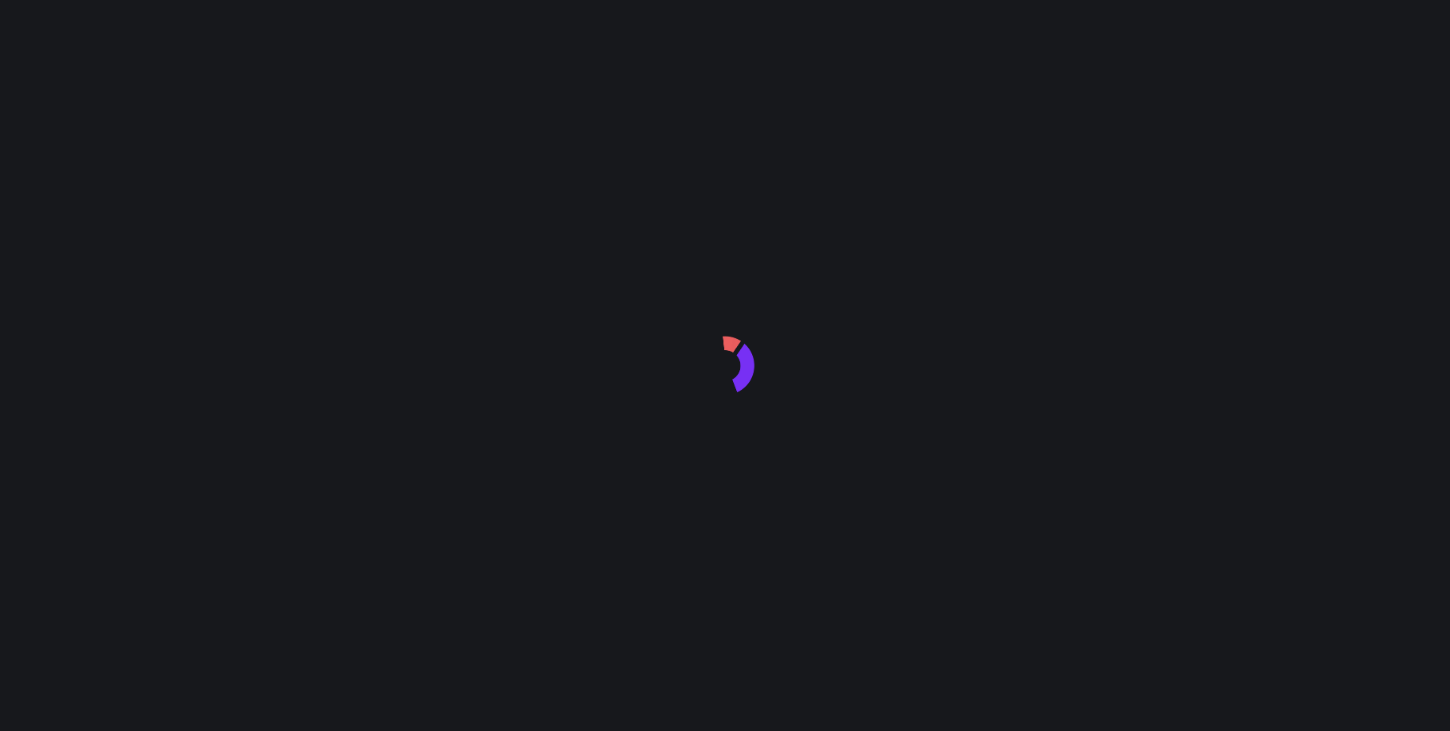 scroll, scrollTop: 0, scrollLeft: 0, axis: both 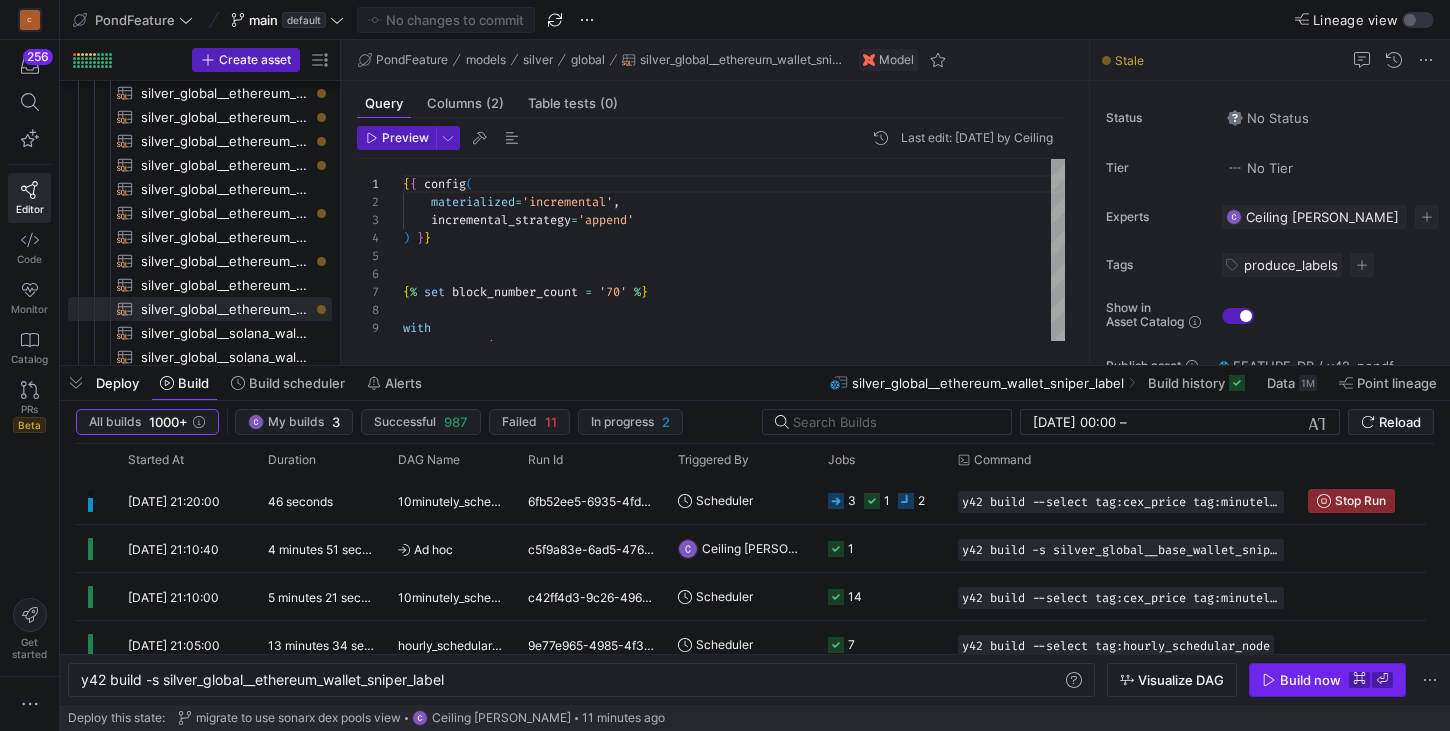 click 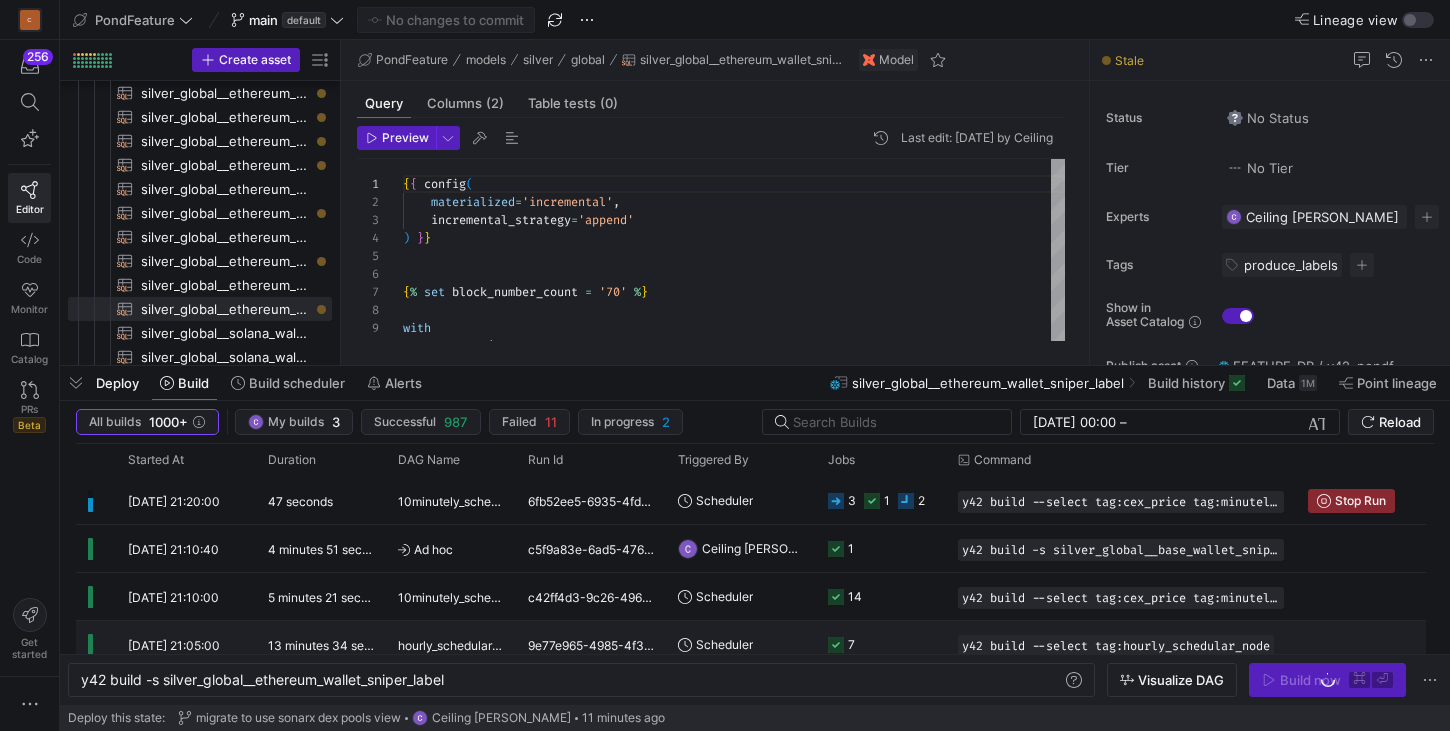 scroll, scrollTop: 73, scrollLeft: 0, axis: vertical 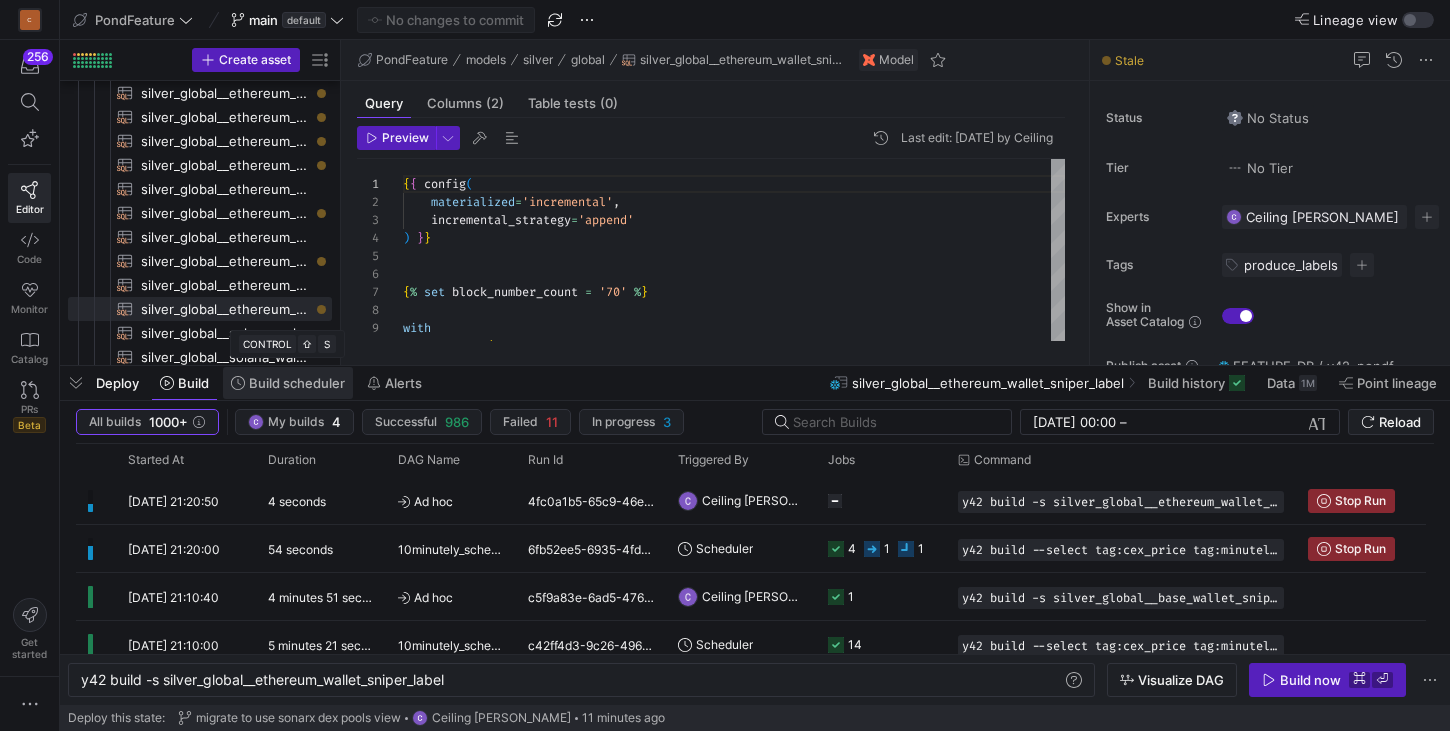 click 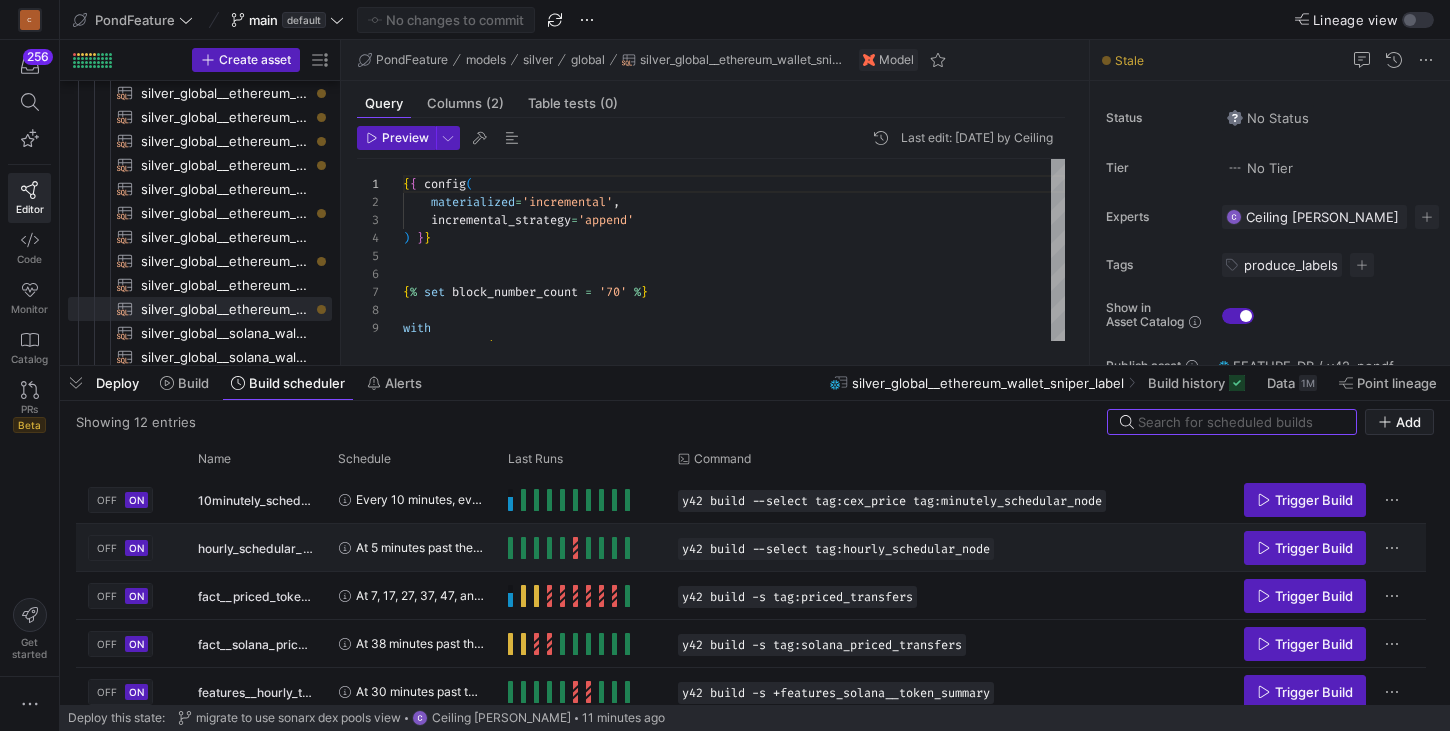 scroll, scrollTop: 32, scrollLeft: 0, axis: vertical 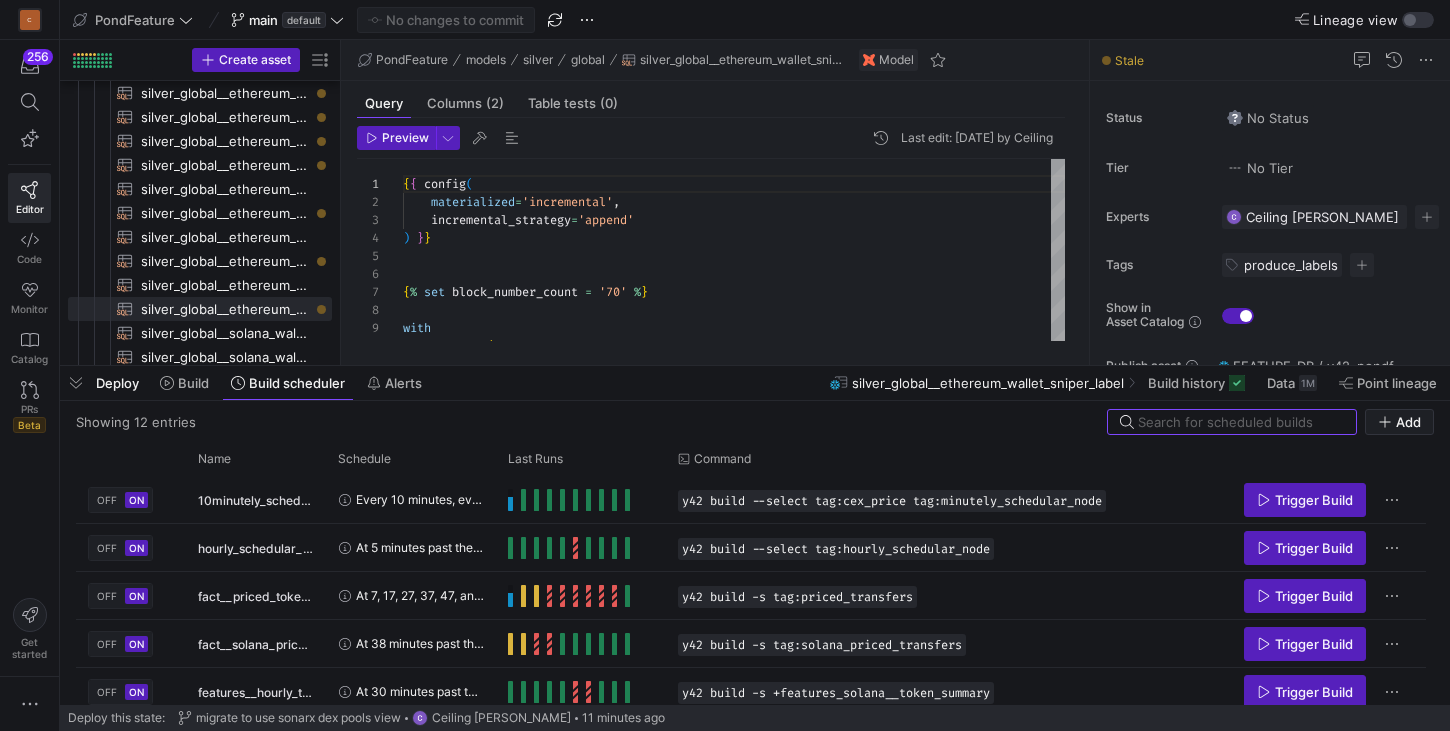 click on "Deploy" 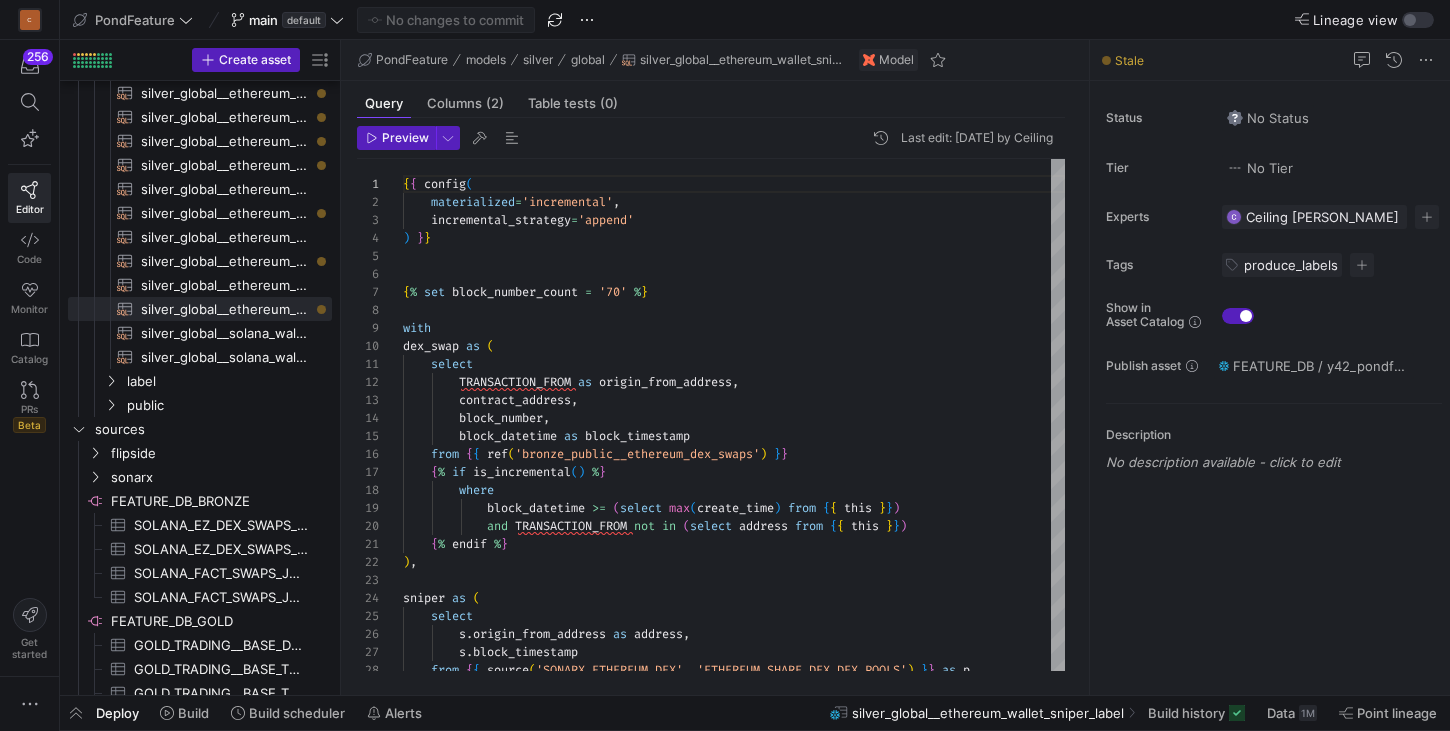 click on "Deploy Build Build scheduler Alerts" 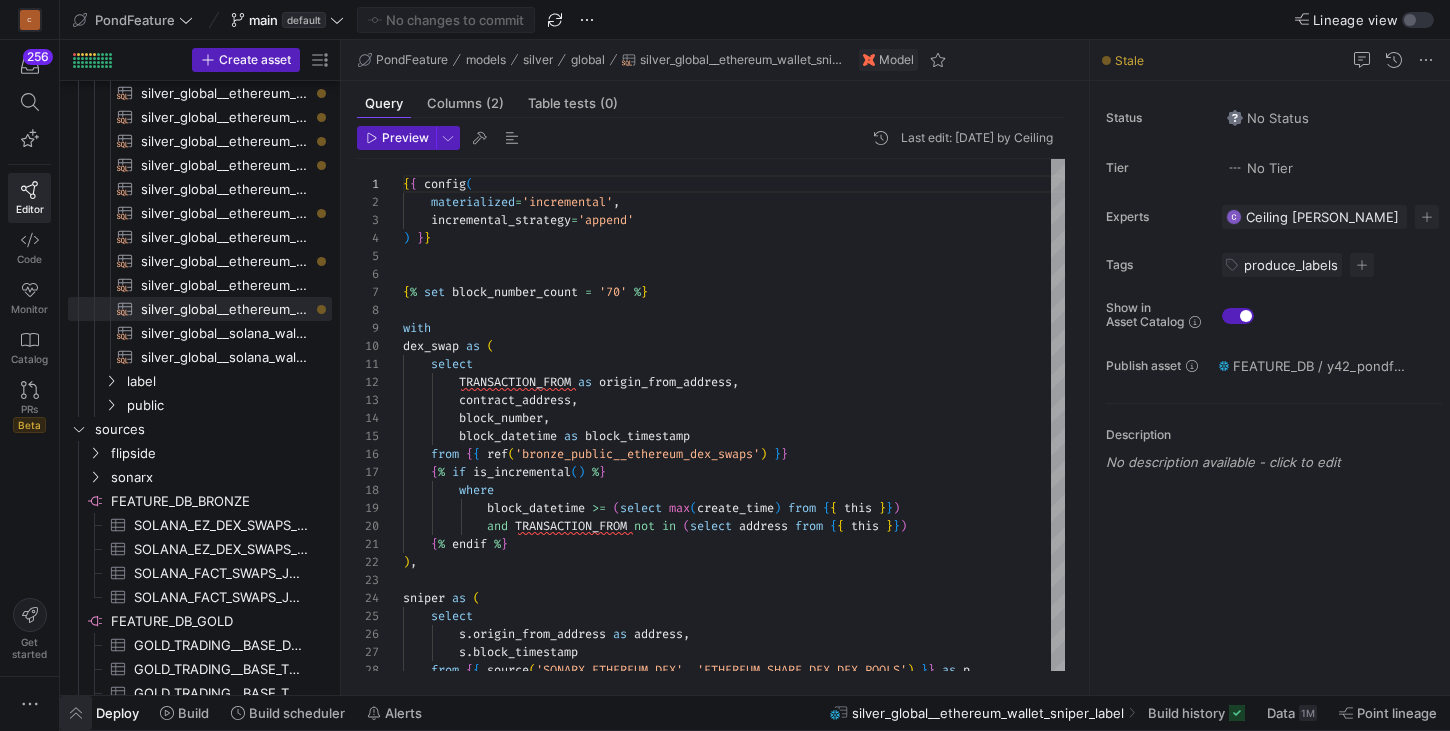click 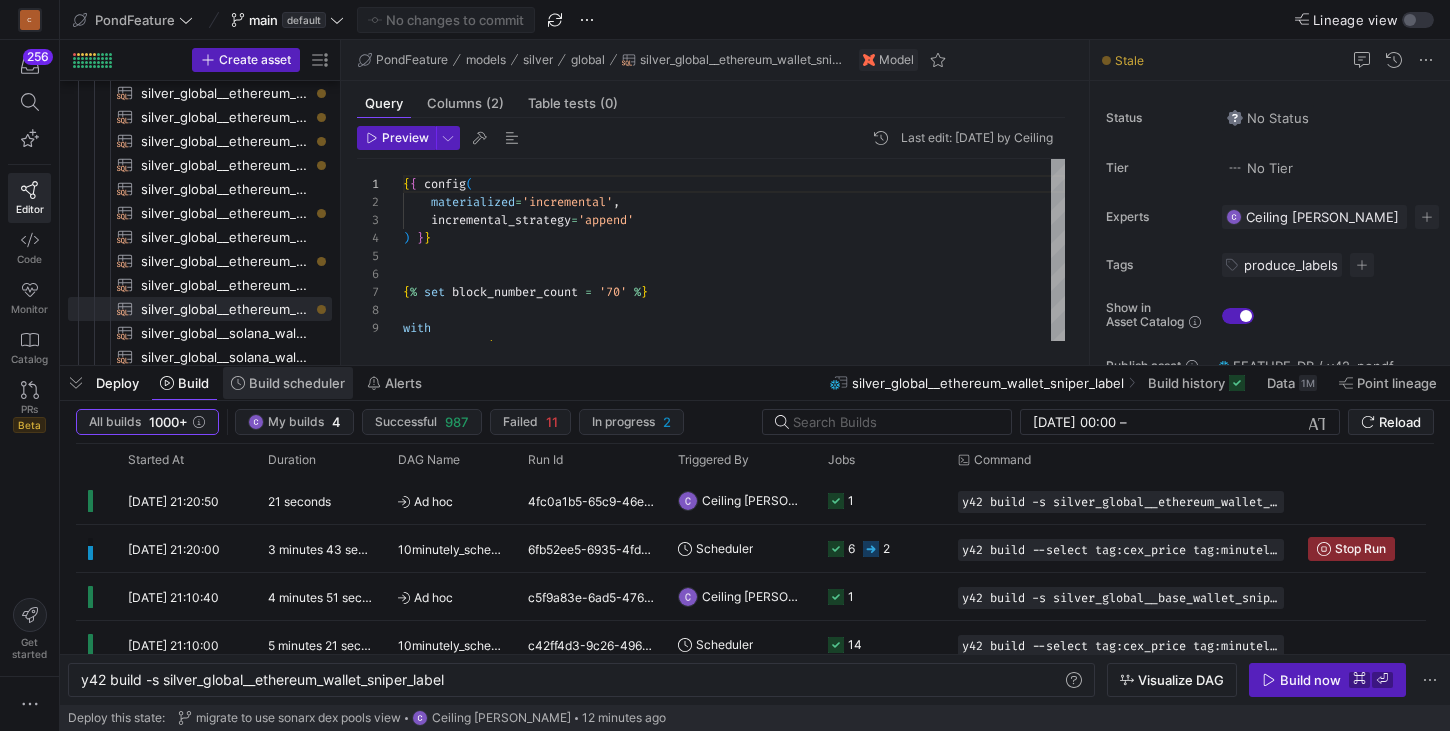 click on "Build scheduler" 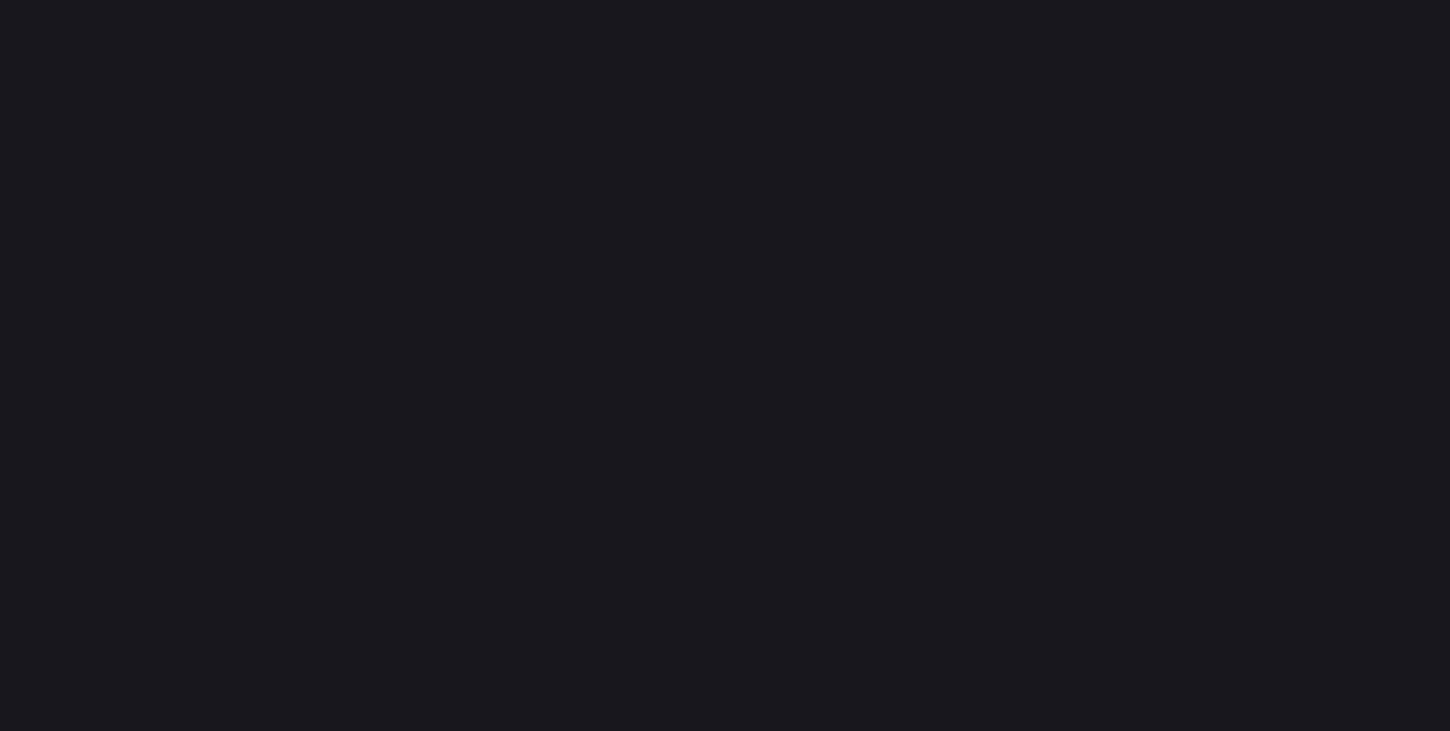 scroll, scrollTop: 0, scrollLeft: 0, axis: both 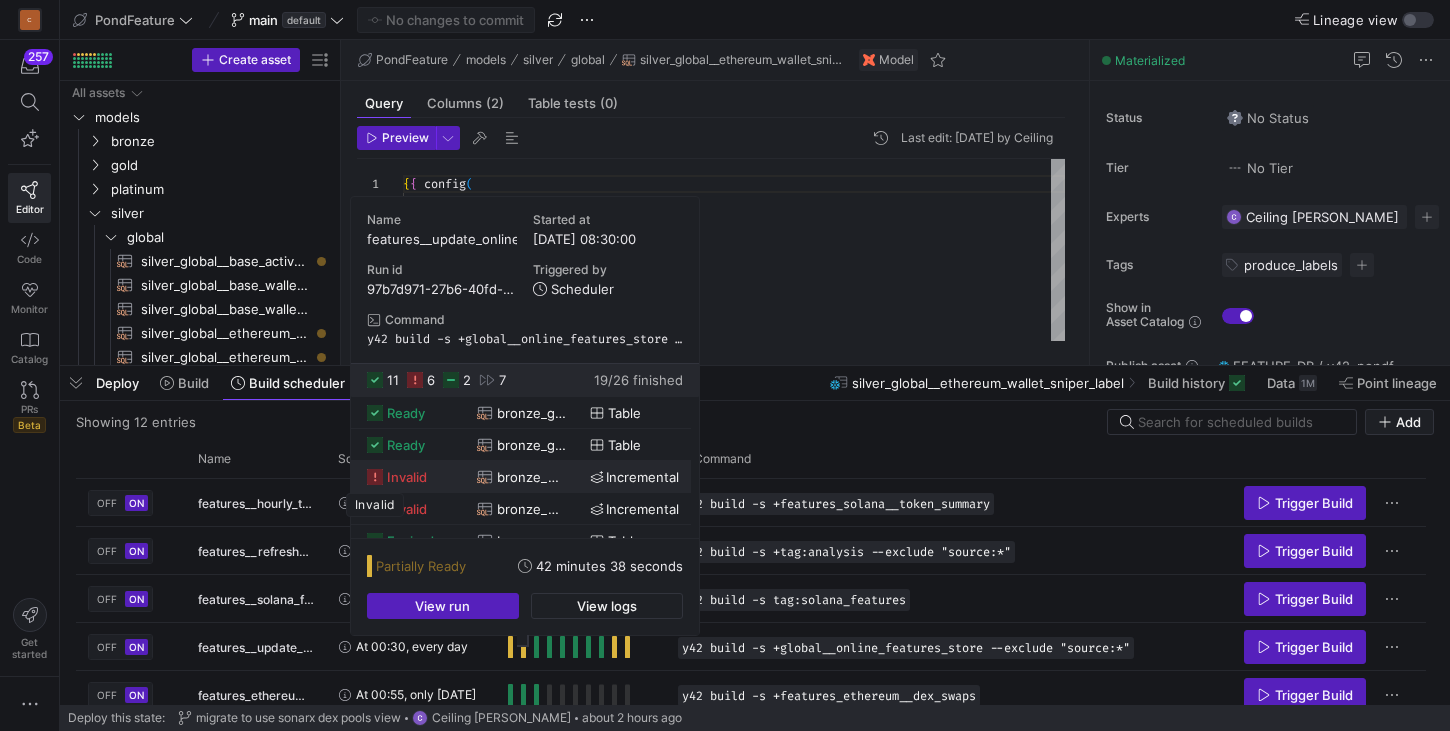 click 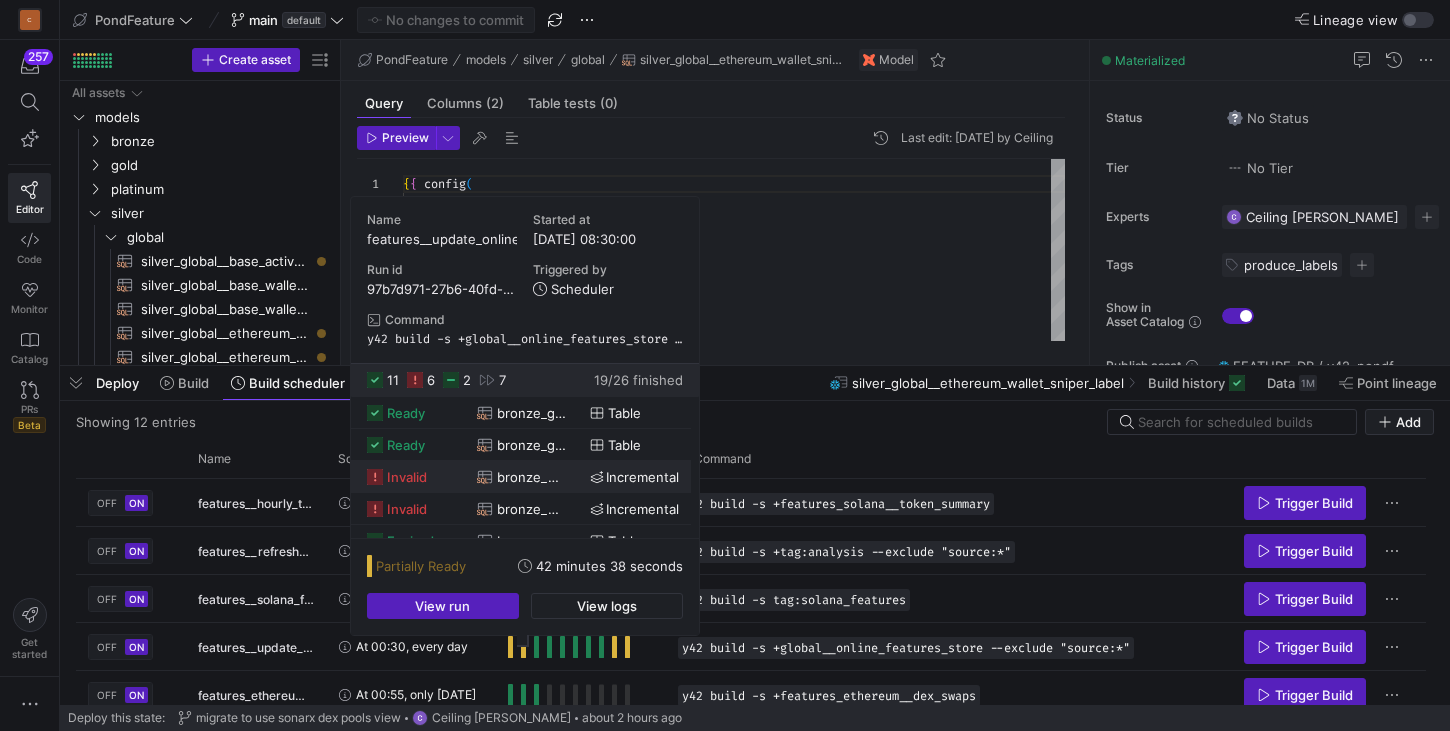 click on "bronze_public__base_dex_swaps" 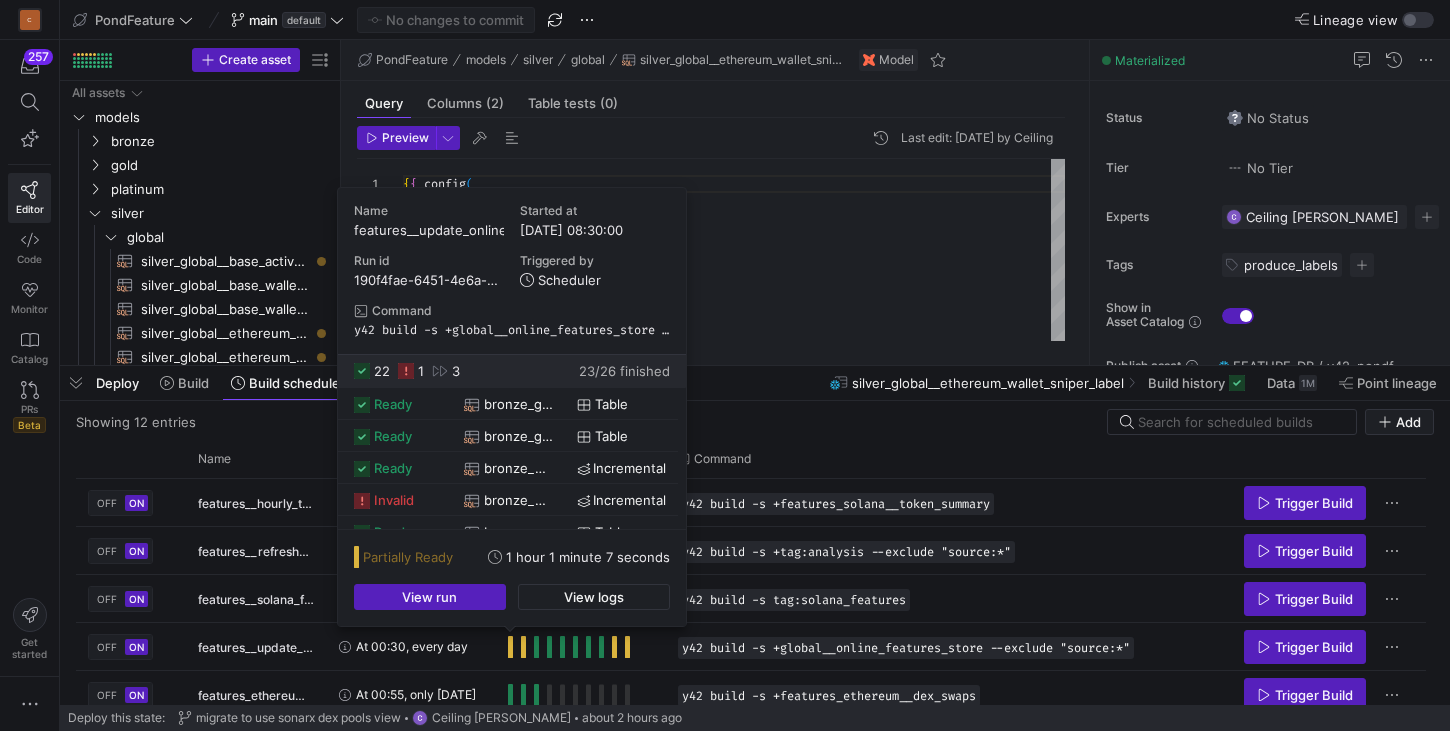 click on "Partially Ready  1 hour 1 minute 7 seconds View run View logs" at bounding box center (512, 578) 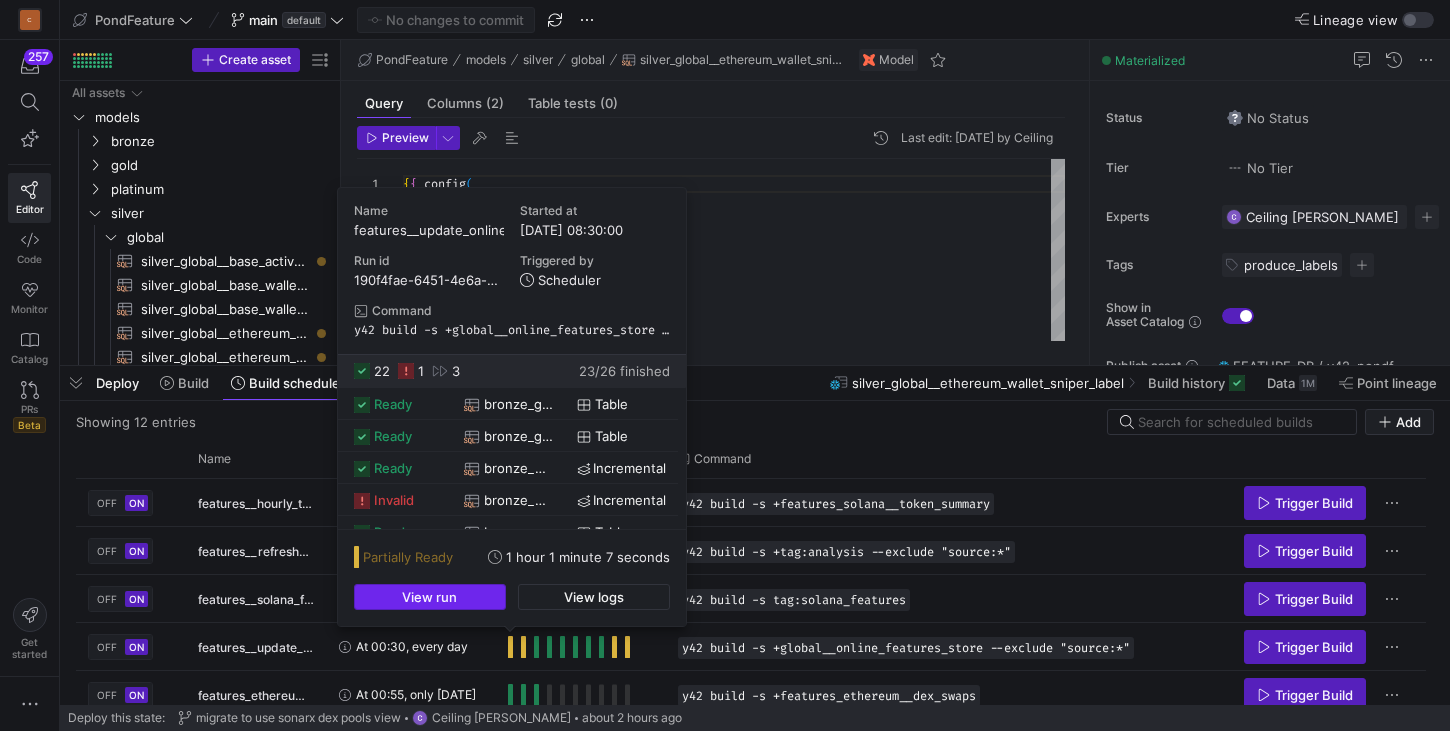 click on "View run" at bounding box center [429, 597] 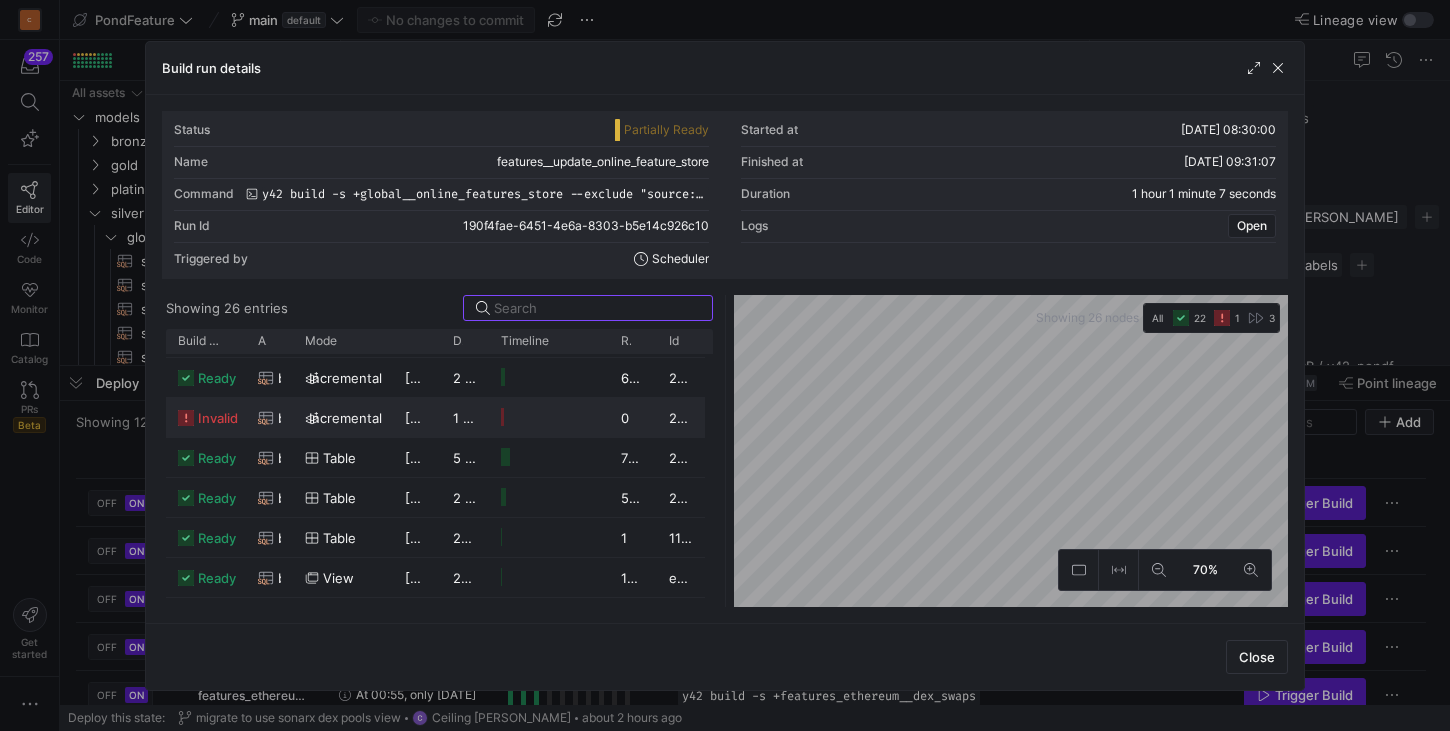 click on "incremental" 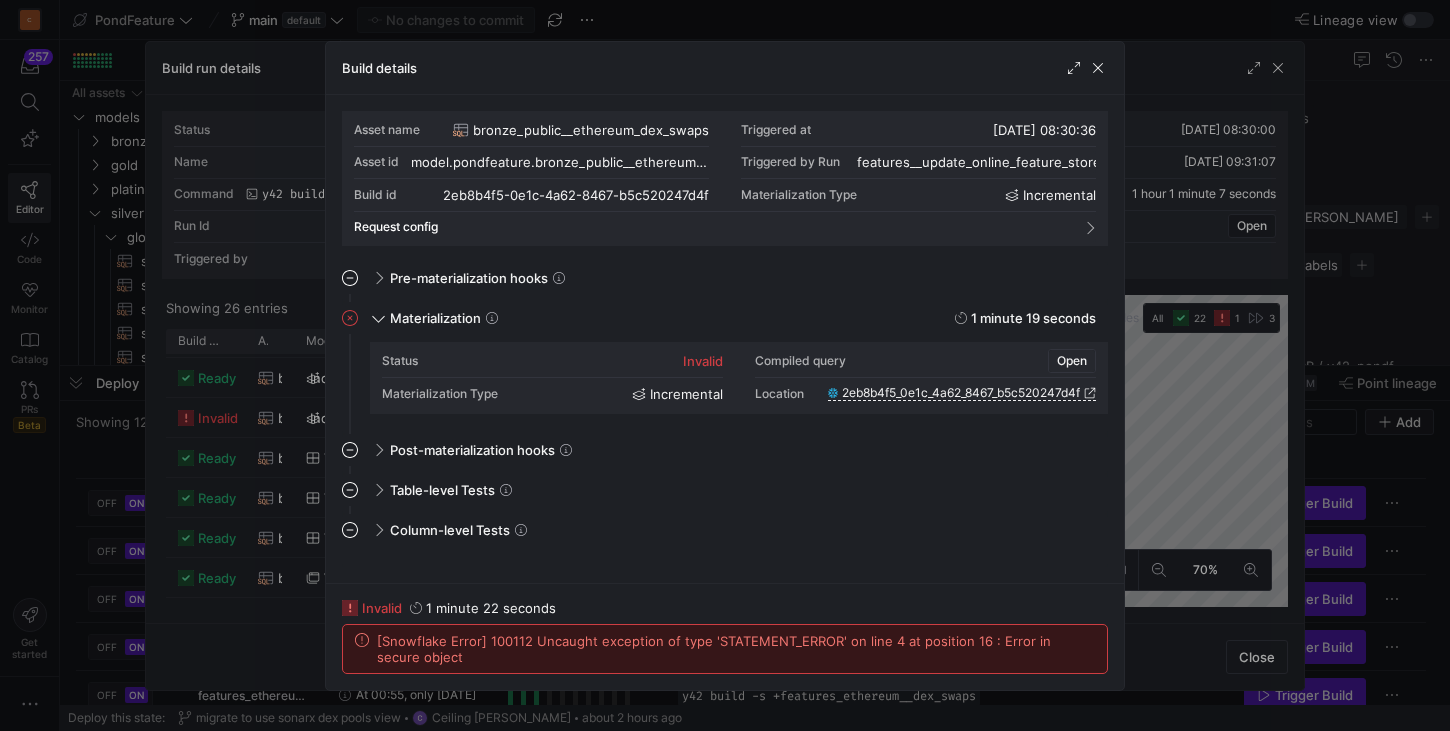 click on "Open" at bounding box center (1072, 361) 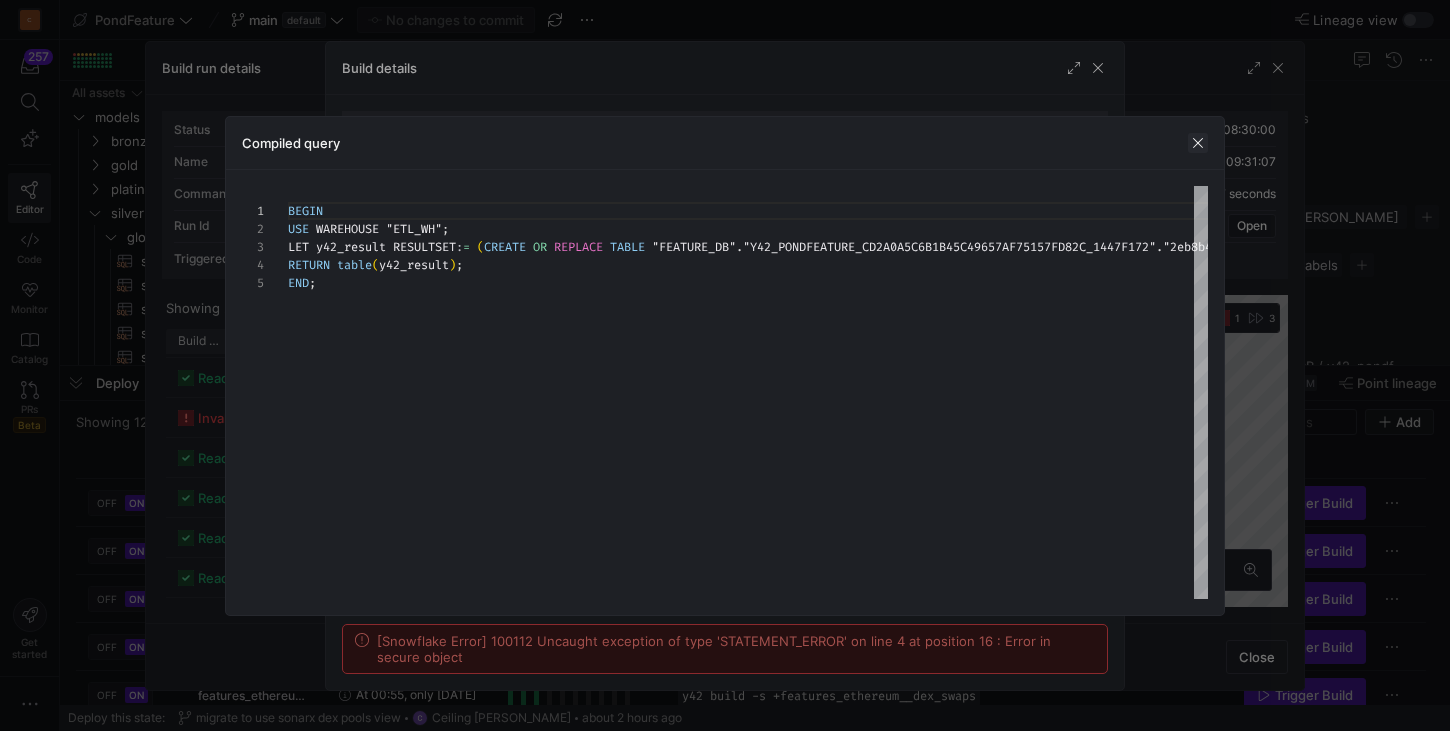 click at bounding box center (1198, 143) 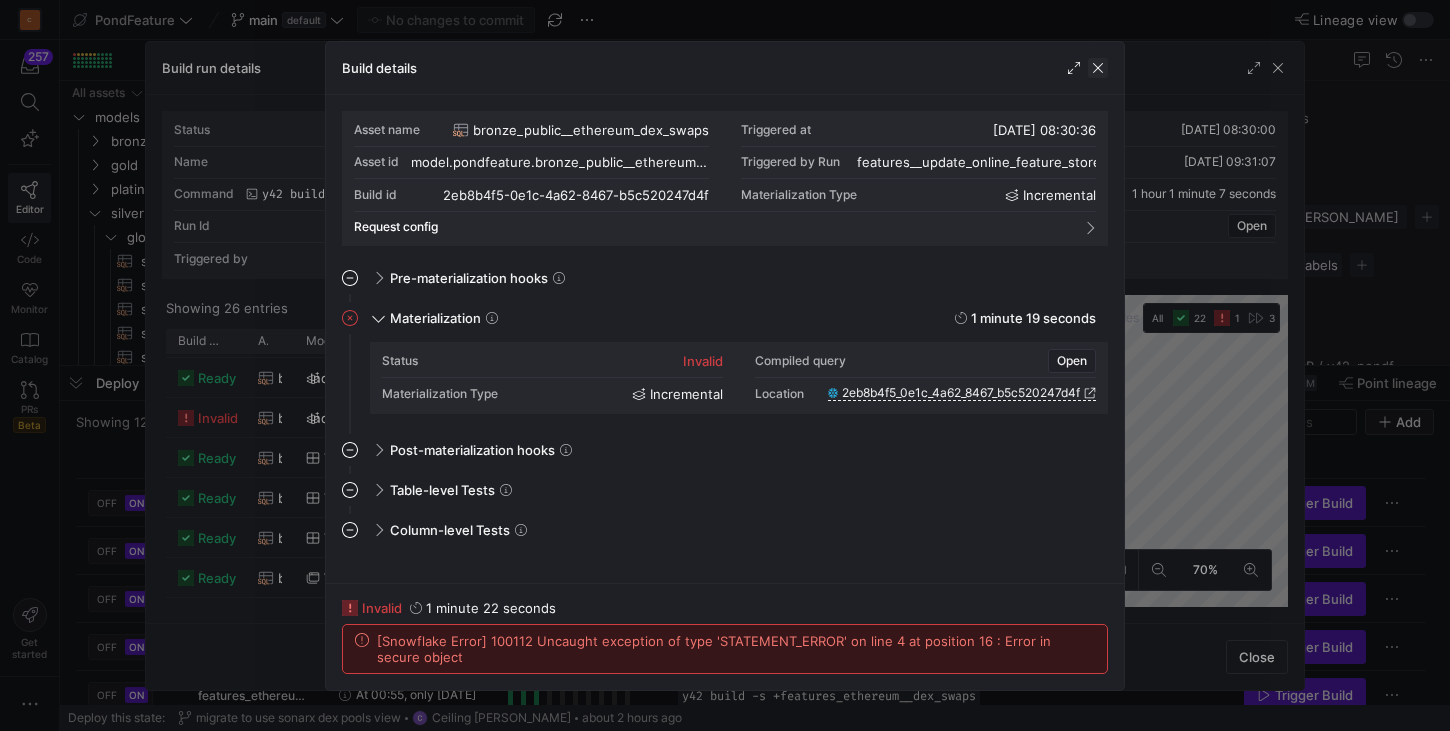 click 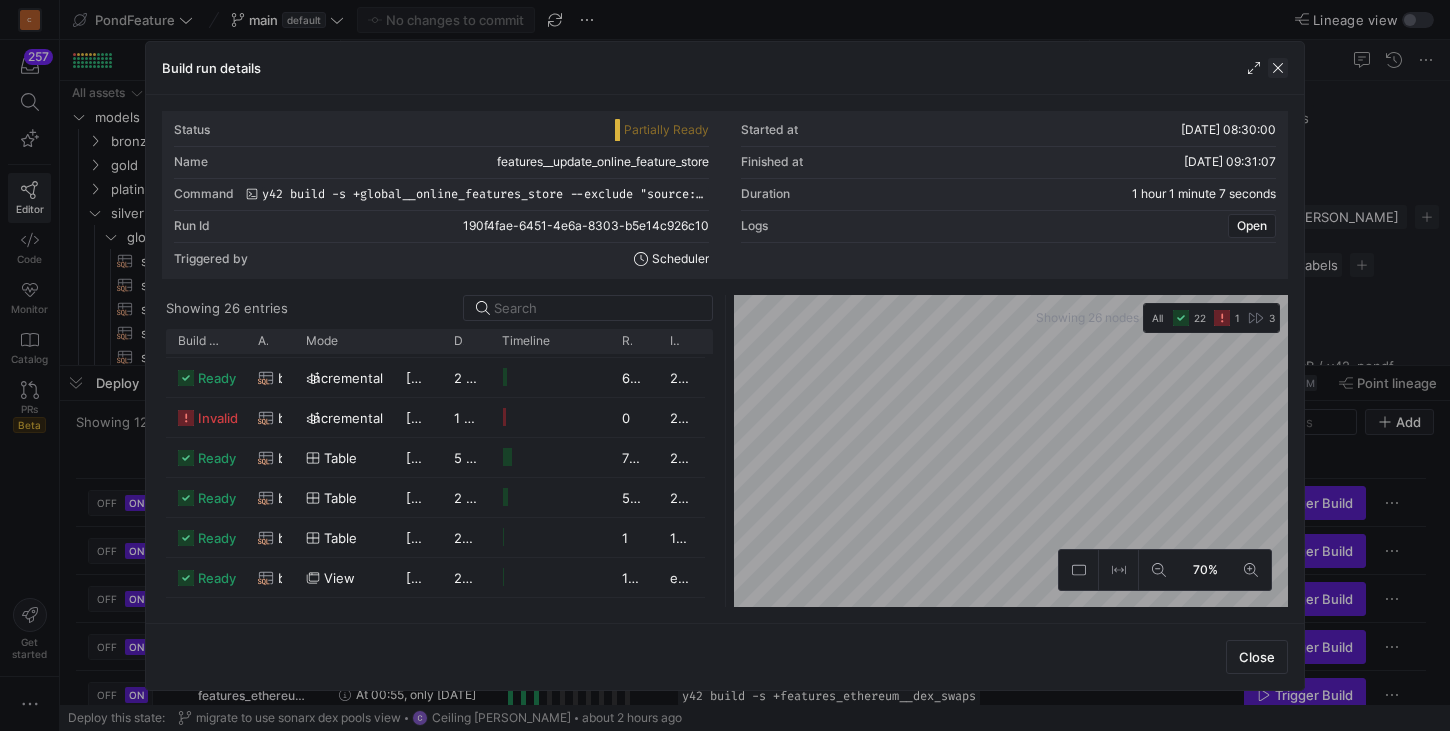 click 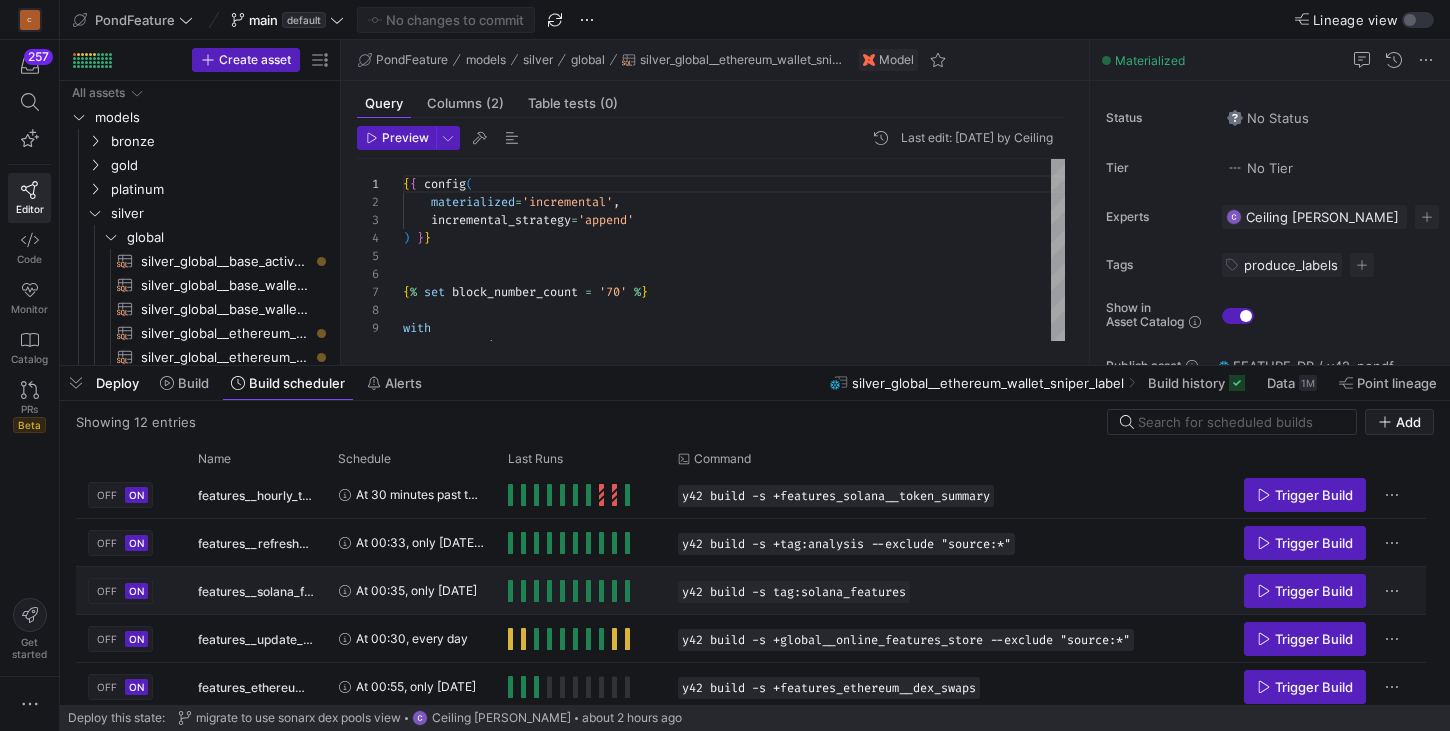 scroll, scrollTop: 258, scrollLeft: 0, axis: vertical 